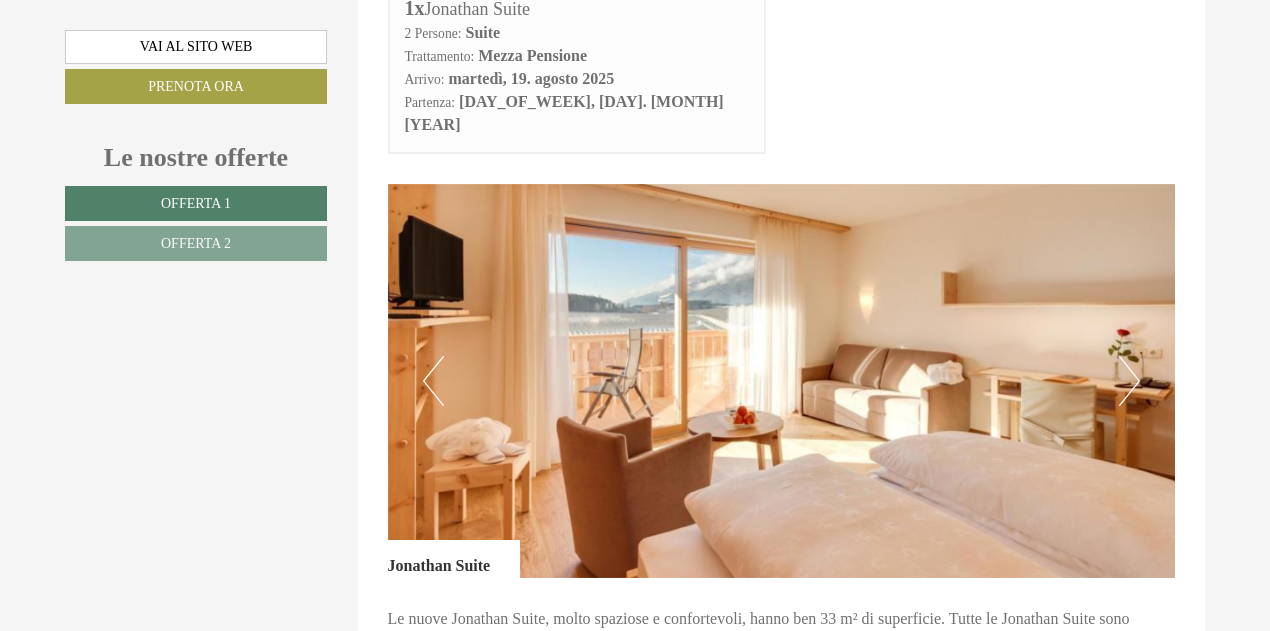 scroll, scrollTop: 1100, scrollLeft: 0, axis: vertical 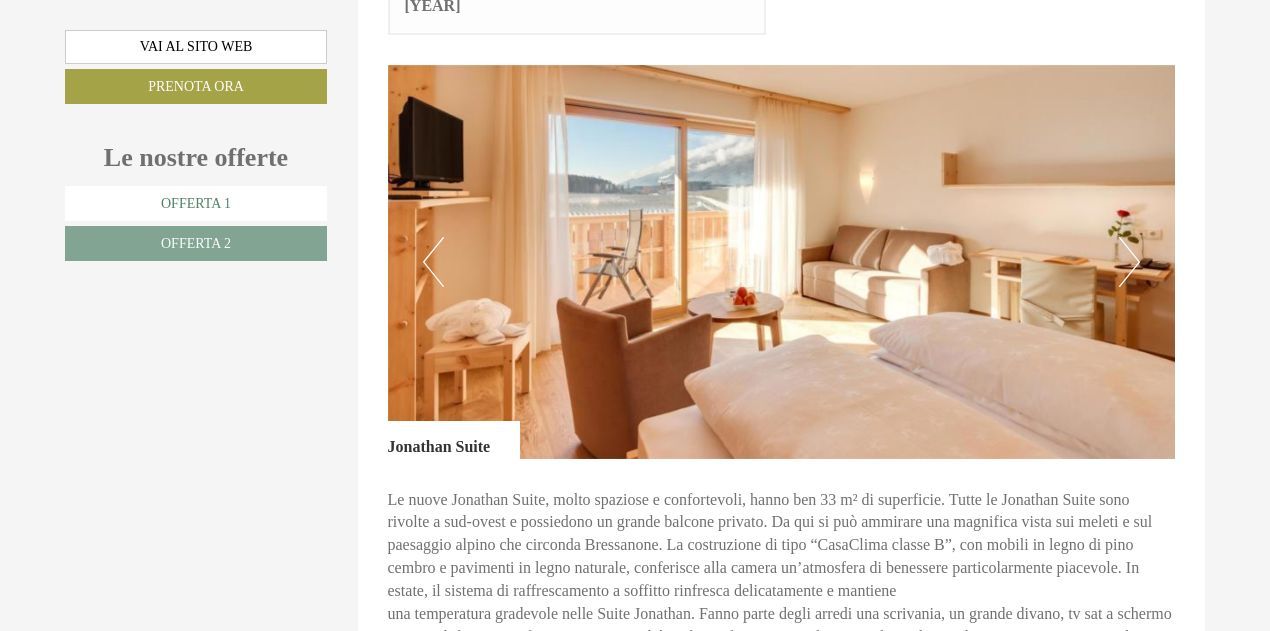 click on "Offerta 1" at bounding box center (196, 203) 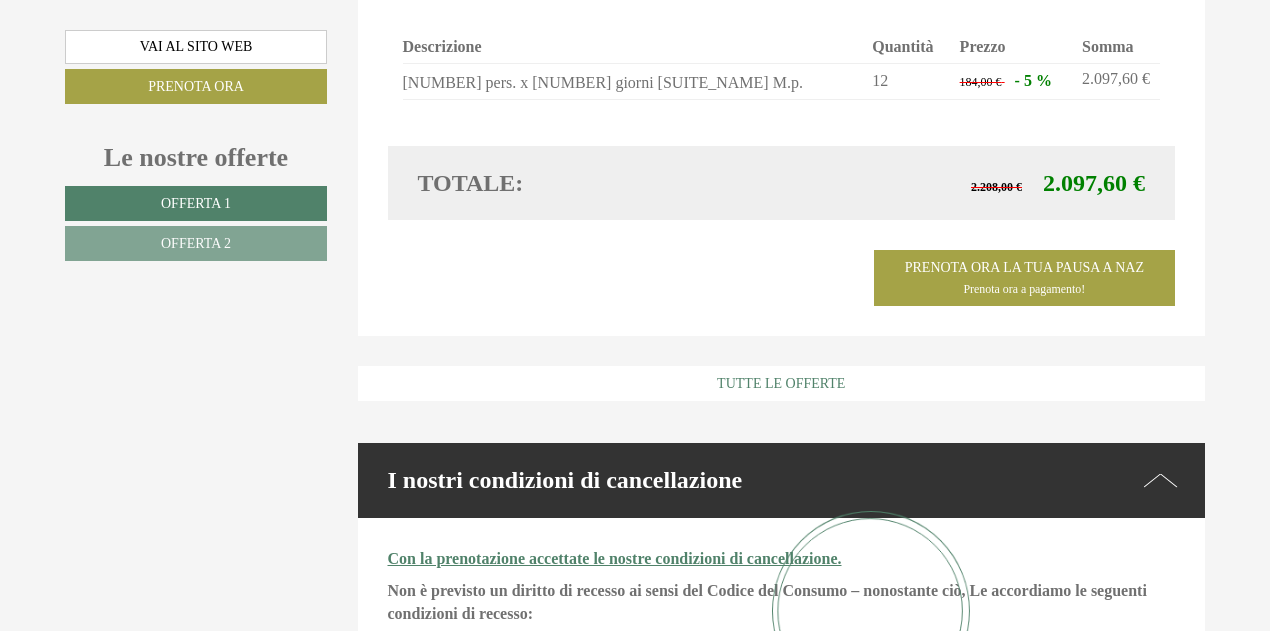 scroll, scrollTop: 1827, scrollLeft: 0, axis: vertical 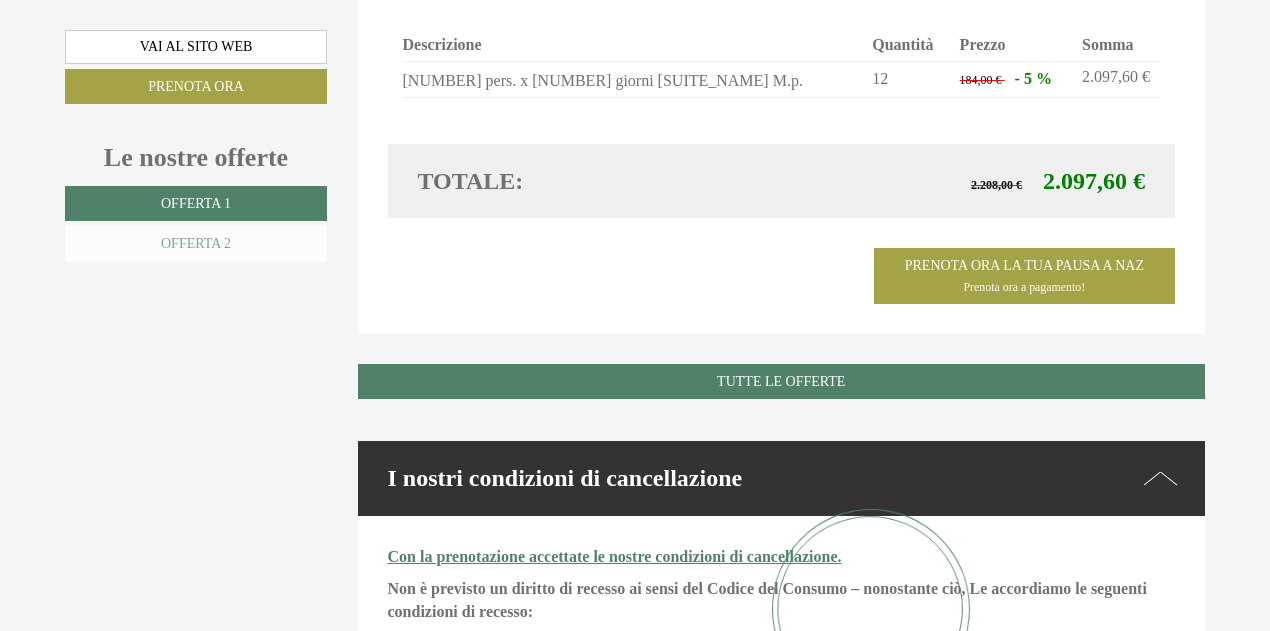 click on "Offerta 2" at bounding box center (196, 243) 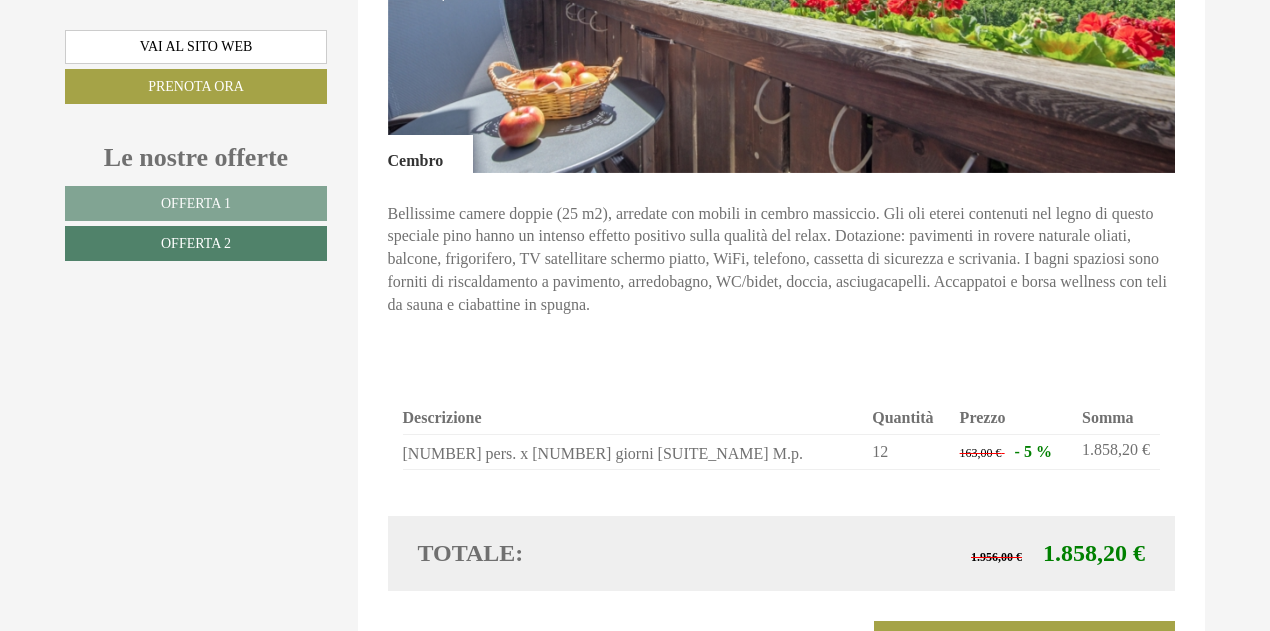scroll, scrollTop: 1527, scrollLeft: 0, axis: vertical 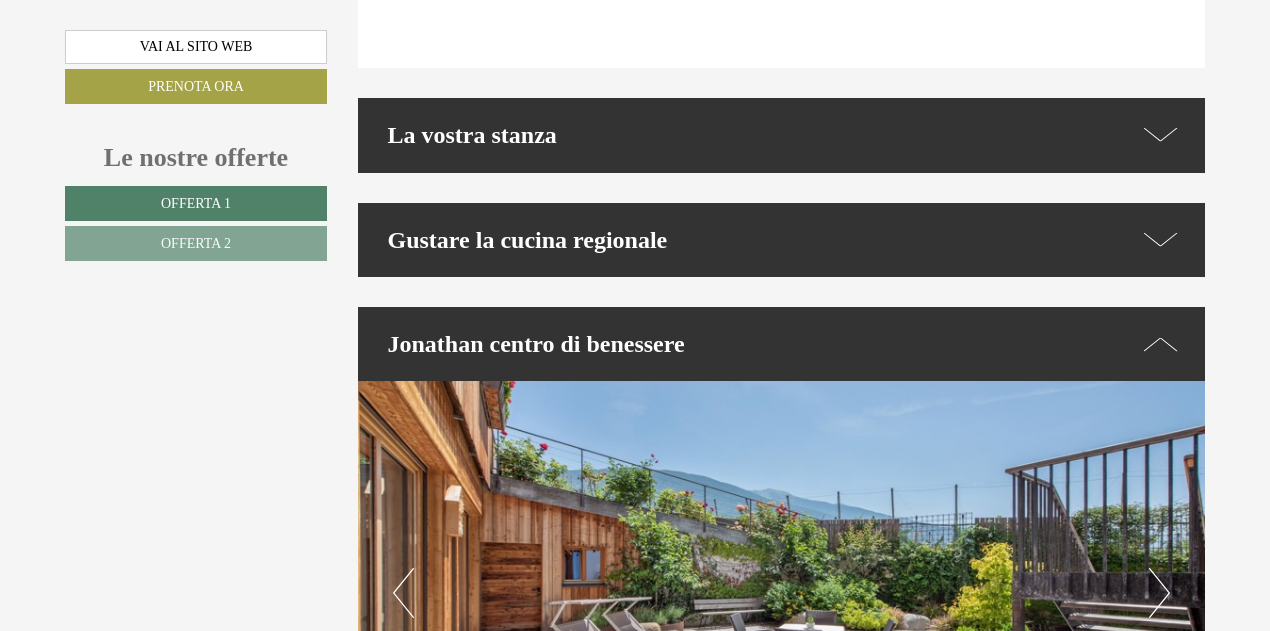 click at bounding box center (1161, 135) 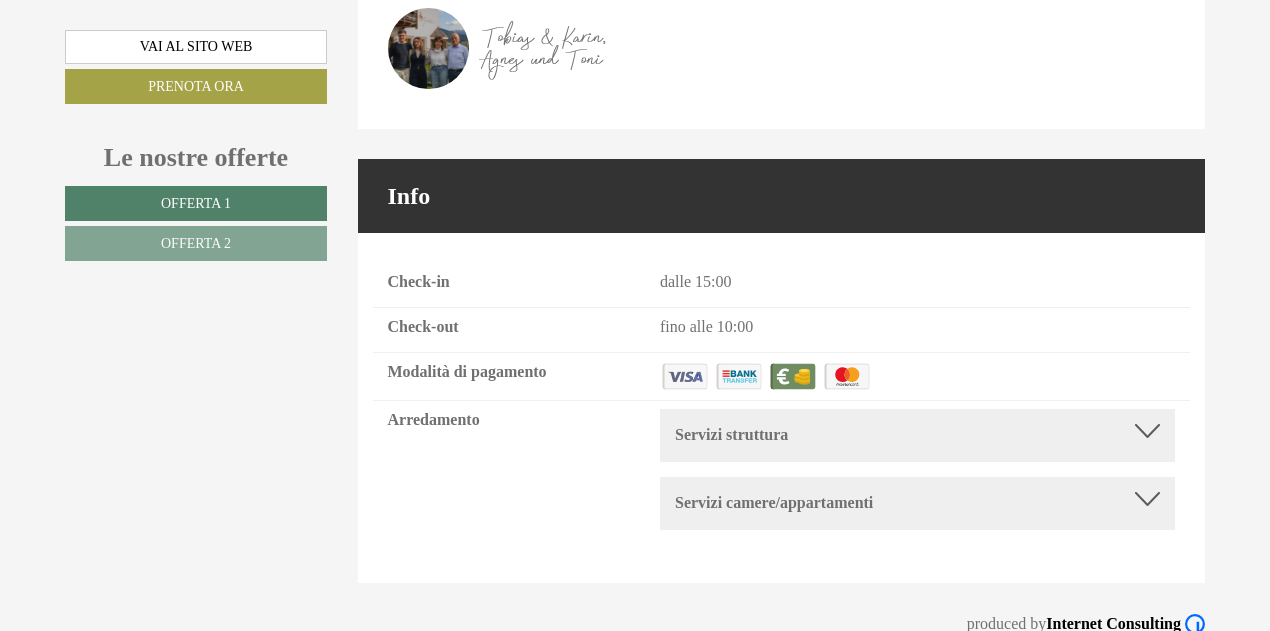 scroll, scrollTop: 6762, scrollLeft: 0, axis: vertical 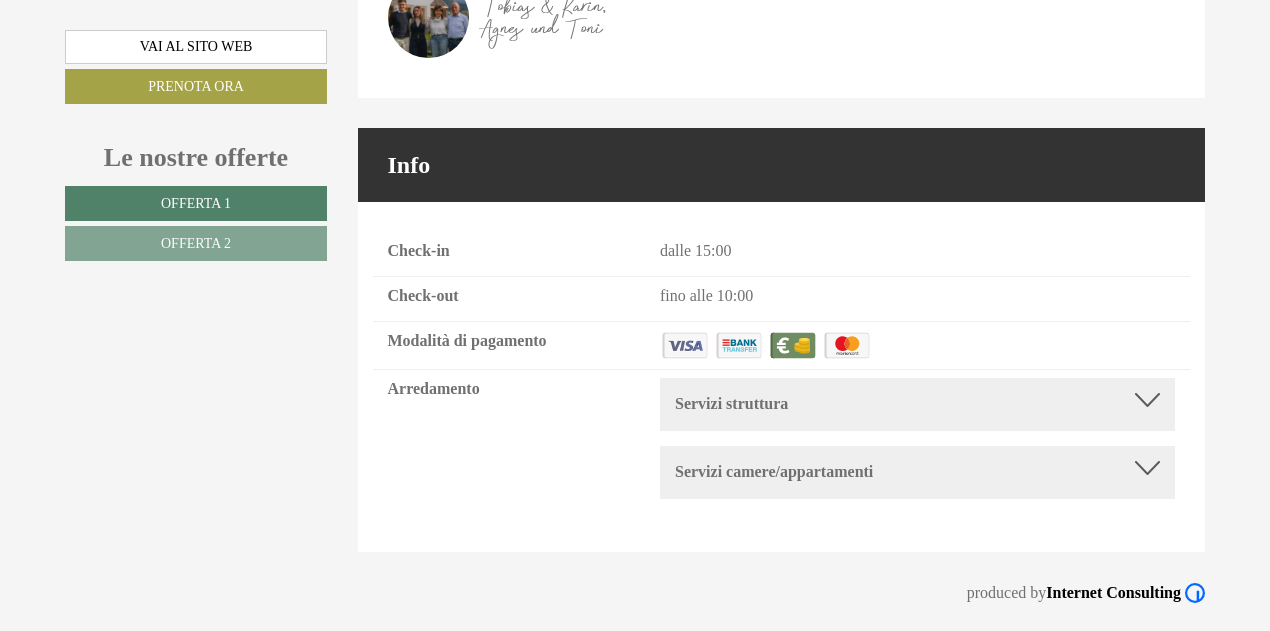 click on "Servizi struttura
Senza barriere, Sala relax comune, Sala congressi, Terrazza, Lounge, Giardino, Ascensore, Wireless/WiFi/Wlan, Video sorveglianza" at bounding box center (917, 404) 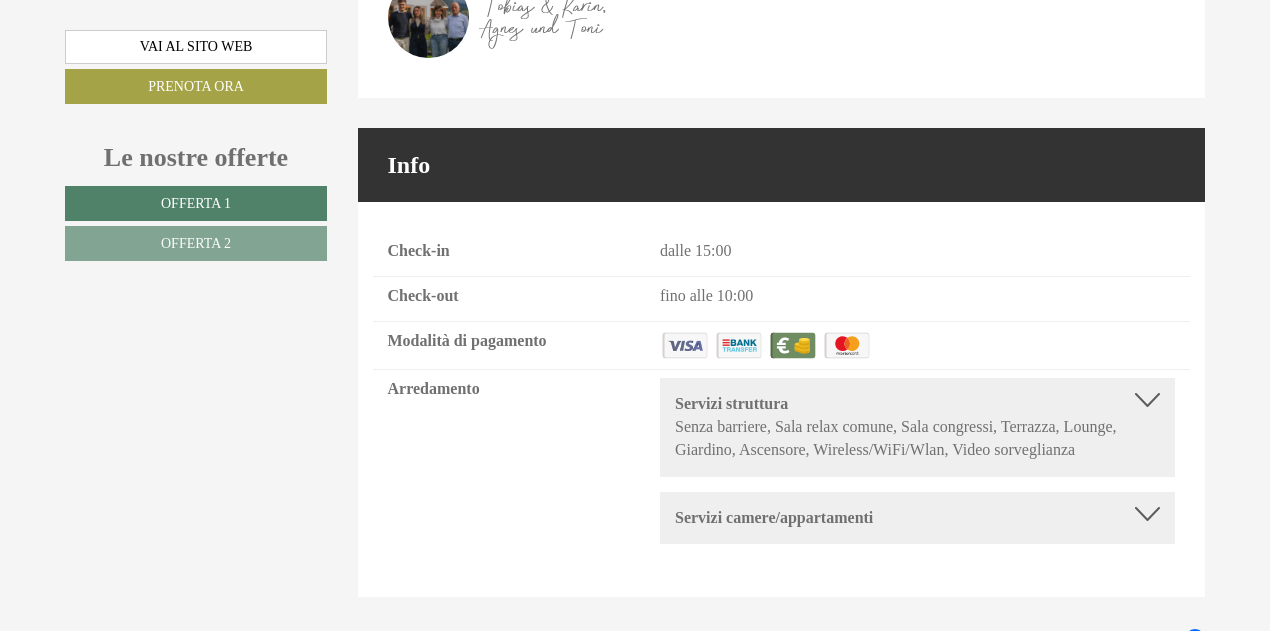 click at bounding box center (1147, 514) 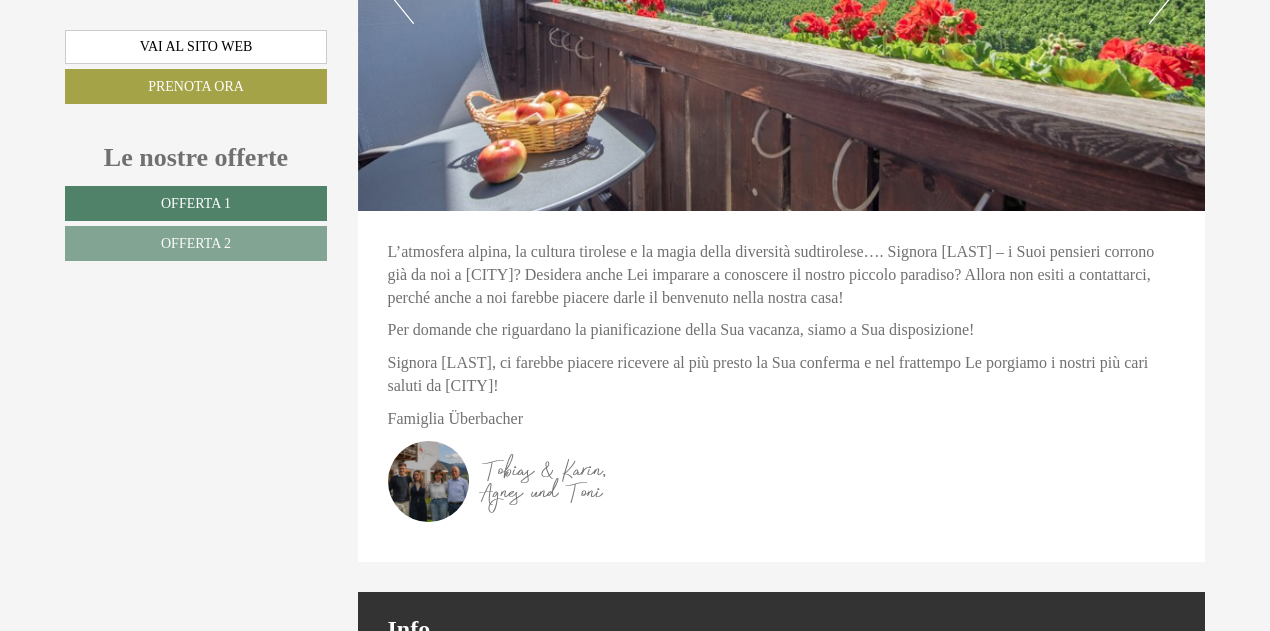 scroll, scrollTop: 6462, scrollLeft: 0, axis: vertical 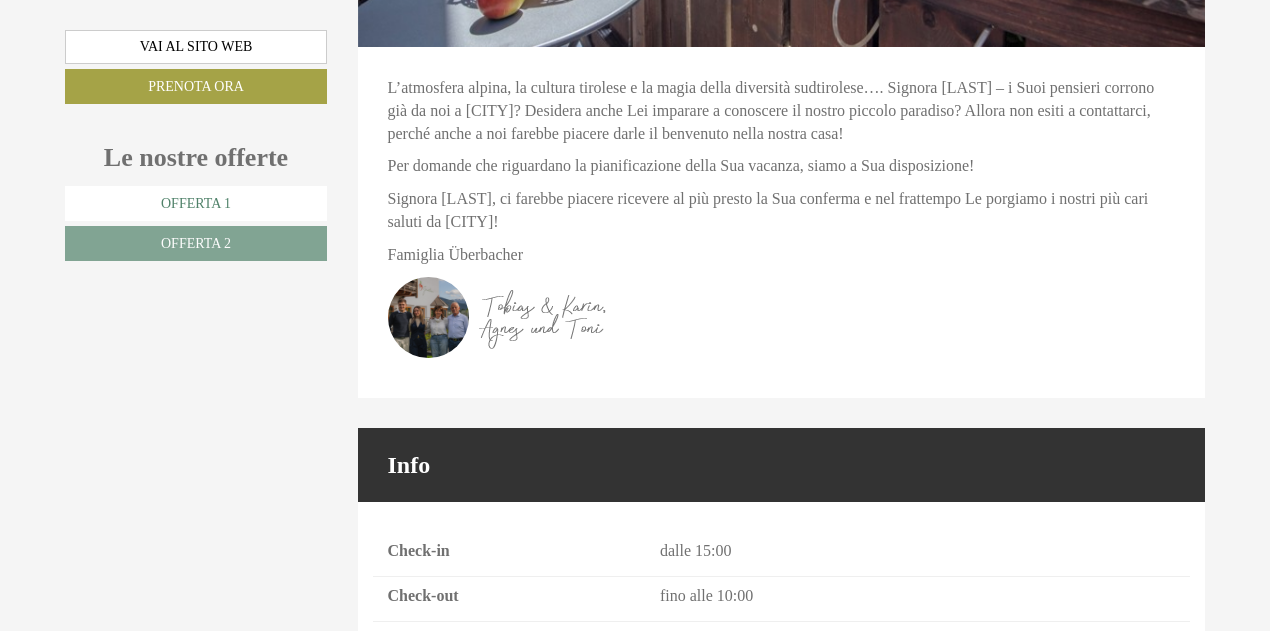 click on "Offerta 1" at bounding box center [196, 203] 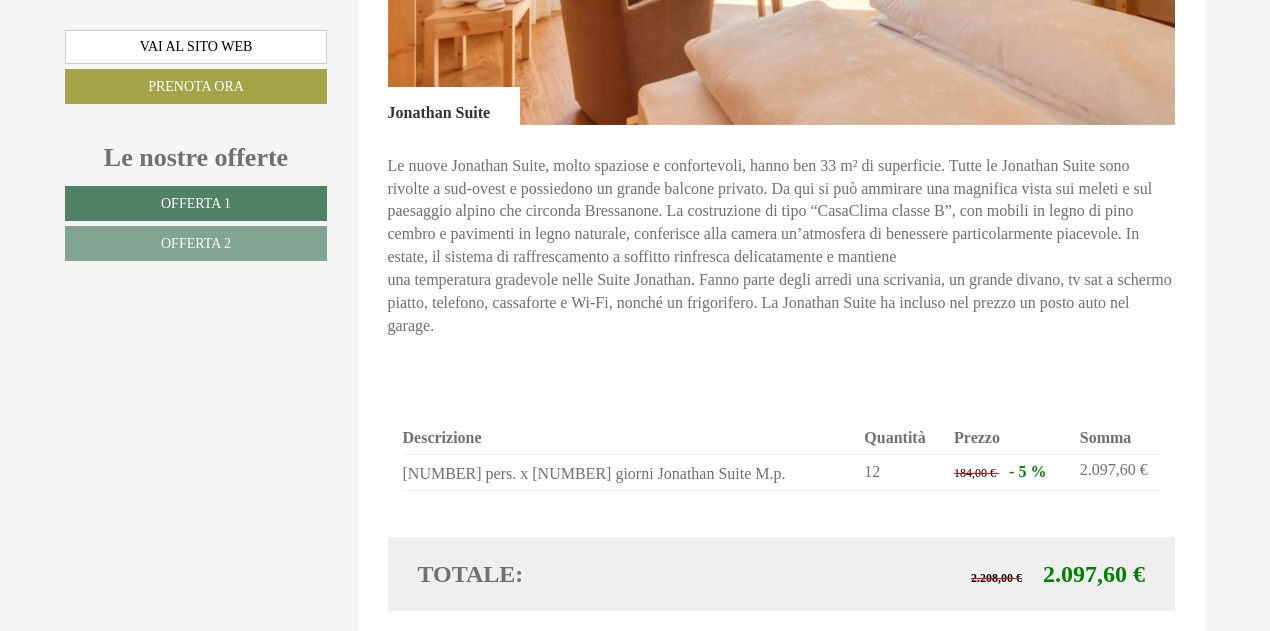 scroll, scrollTop: 1527, scrollLeft: 0, axis: vertical 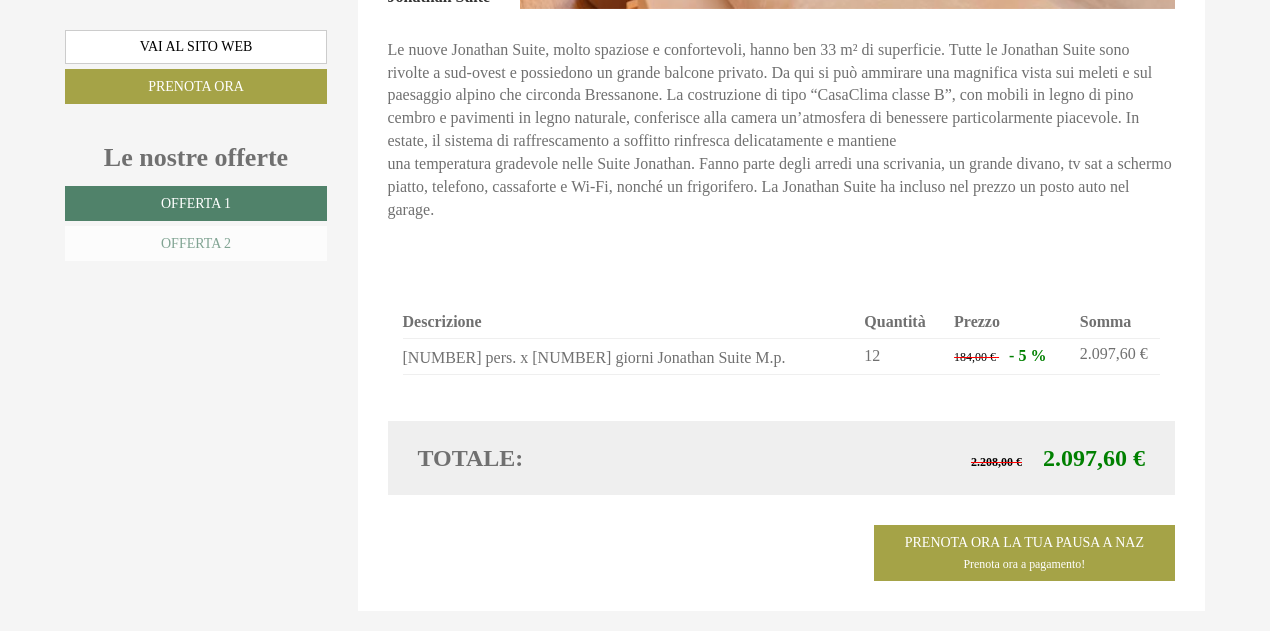 click on "Offerta 2" at bounding box center (196, 243) 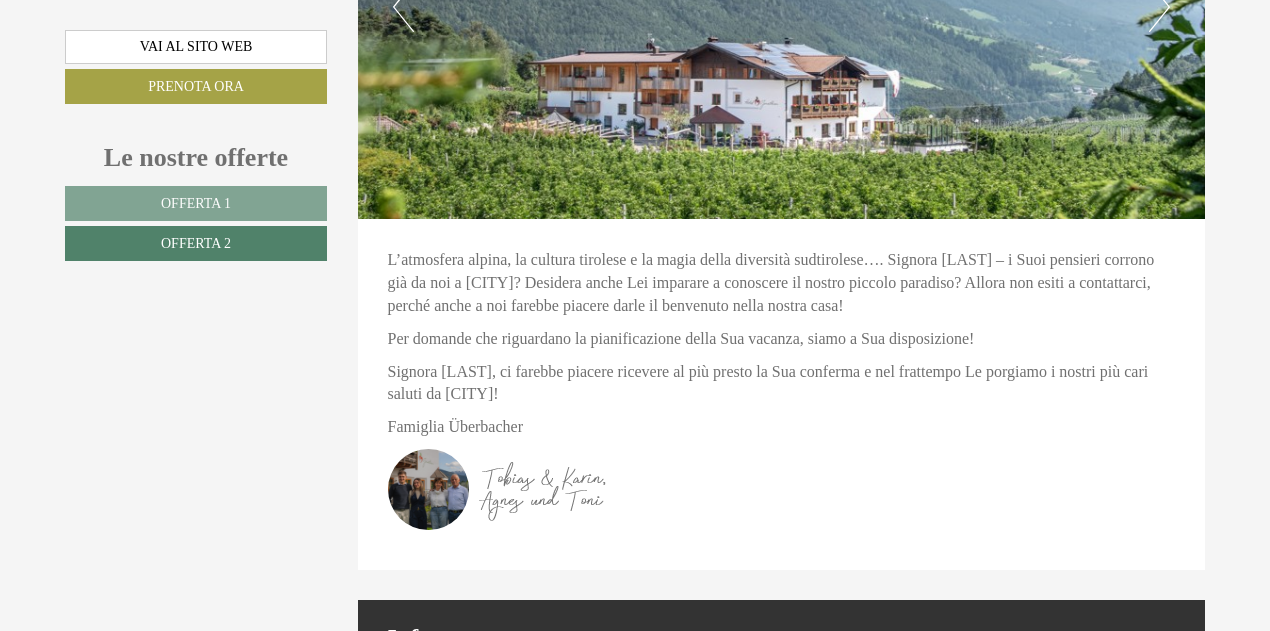 scroll, scrollTop: 4927, scrollLeft: 0, axis: vertical 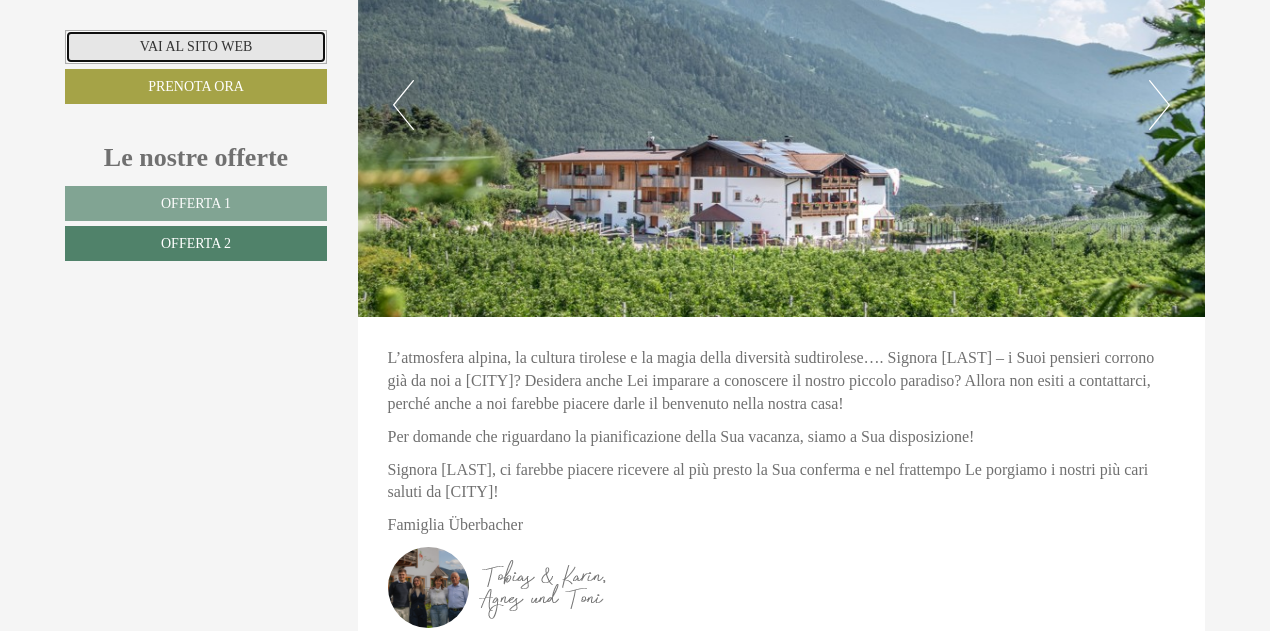 click on "Vai al sito web" at bounding box center [196, 47] 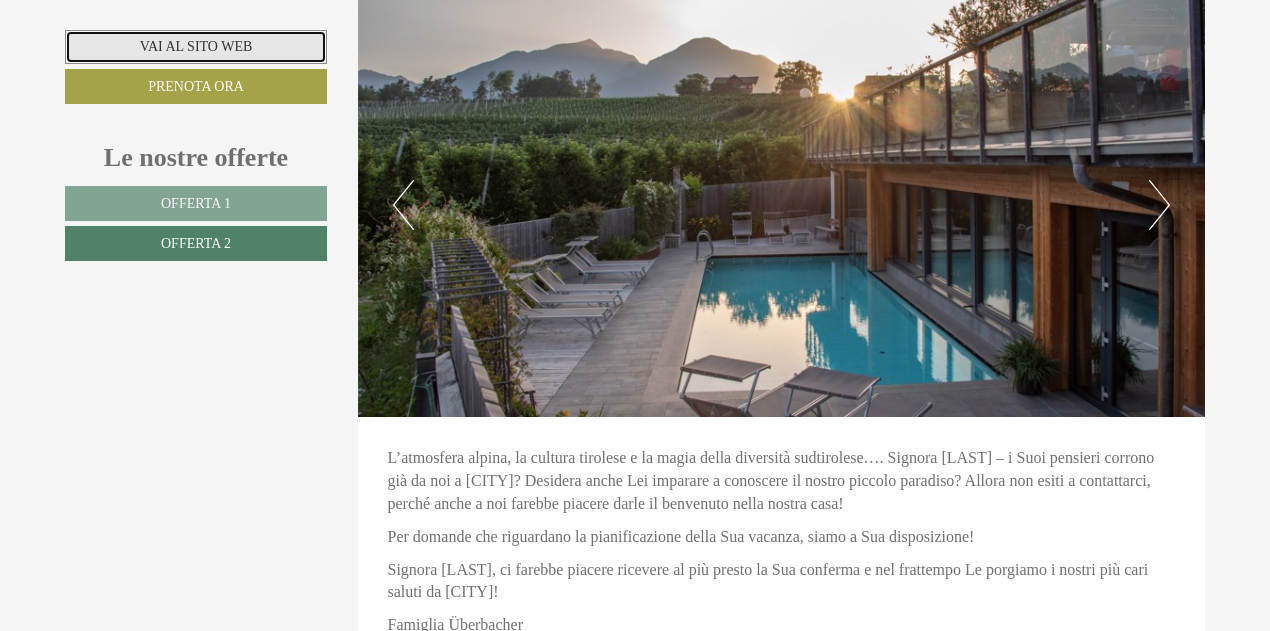 scroll, scrollTop: 4527, scrollLeft: 0, axis: vertical 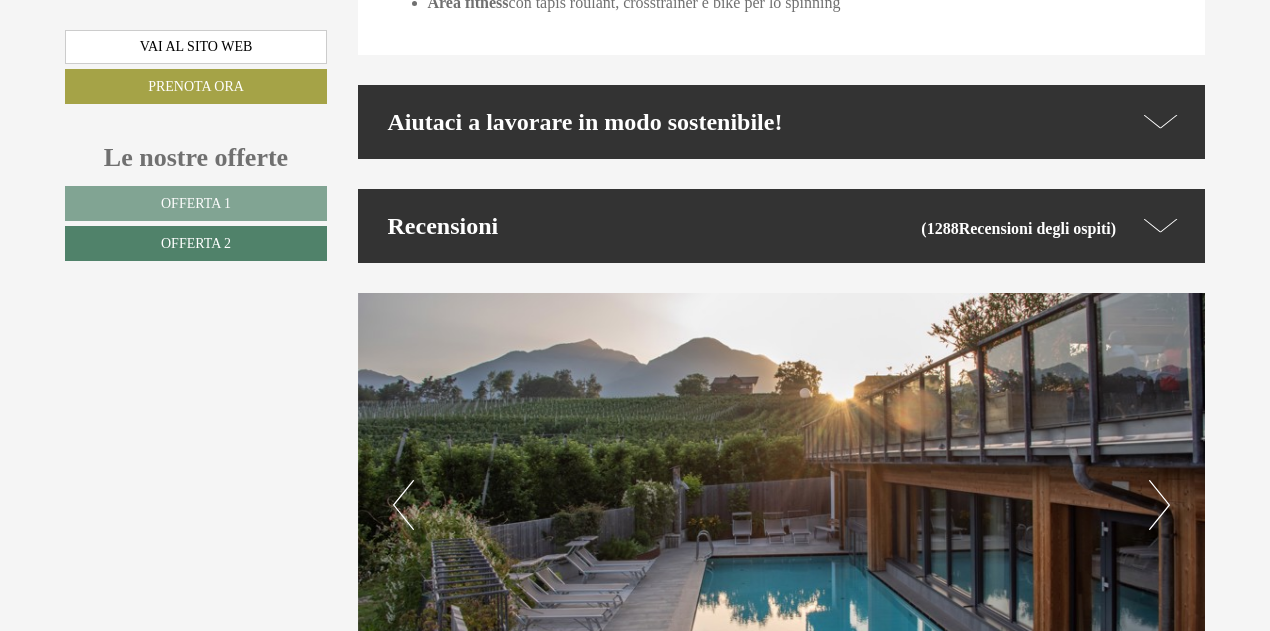 click on "Next" at bounding box center [1159, 505] 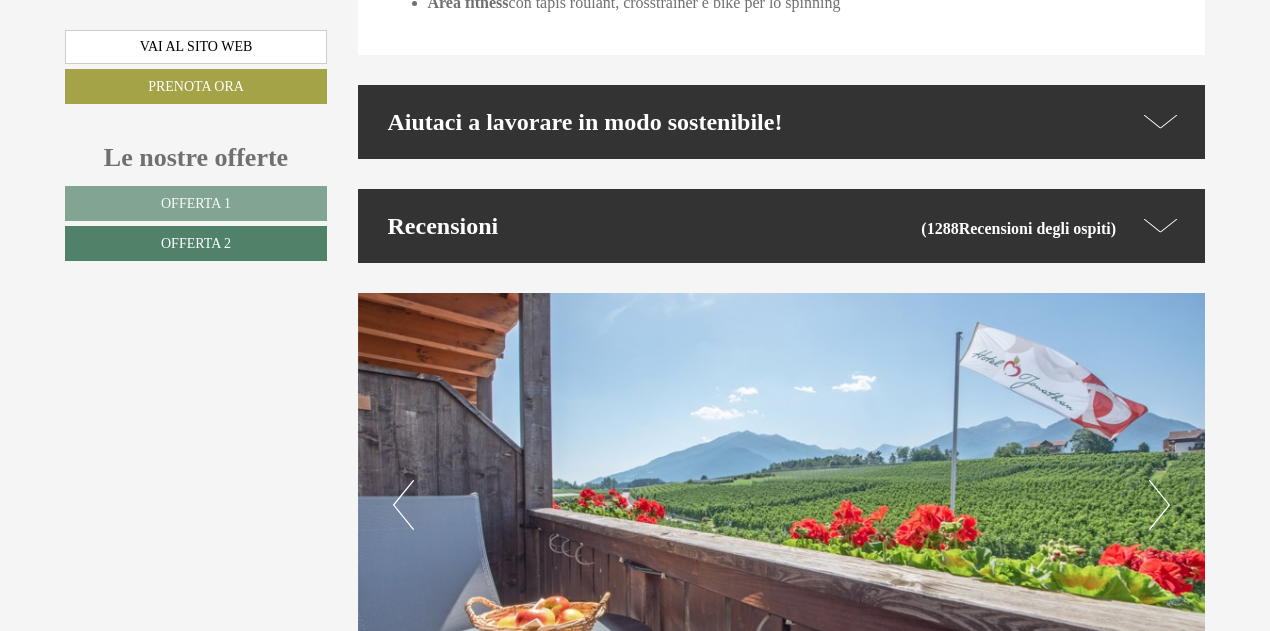 click on "Next" at bounding box center (1159, 505) 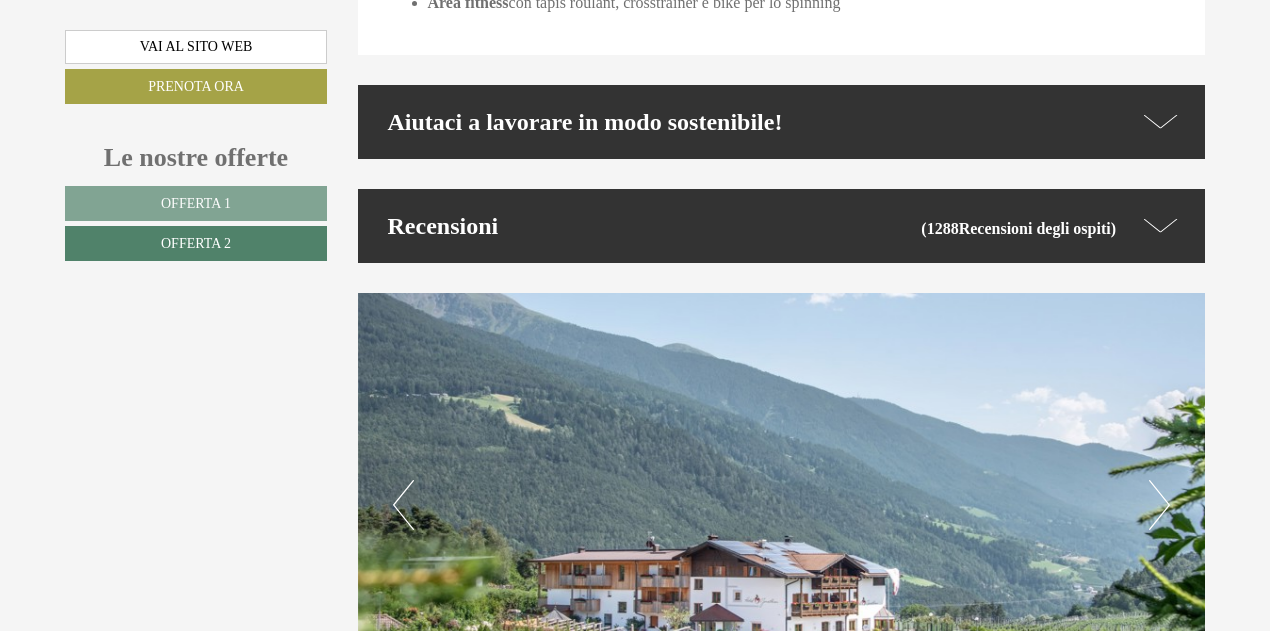 click on "Next" at bounding box center (1159, 505) 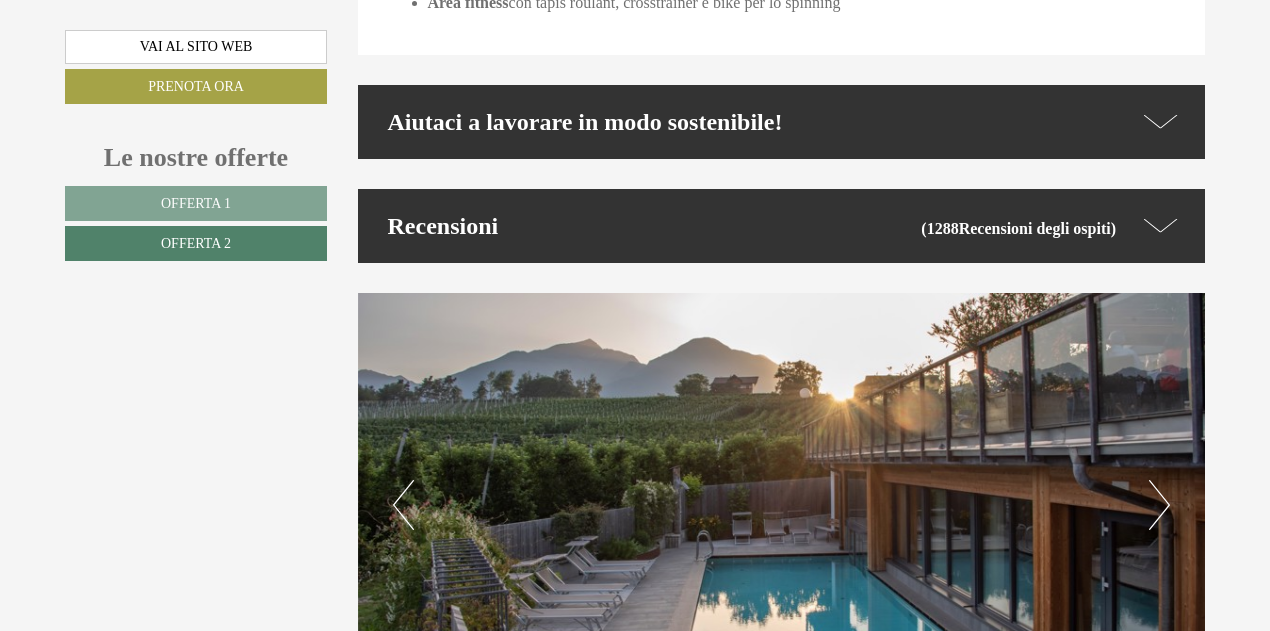 click at bounding box center [782, 505] 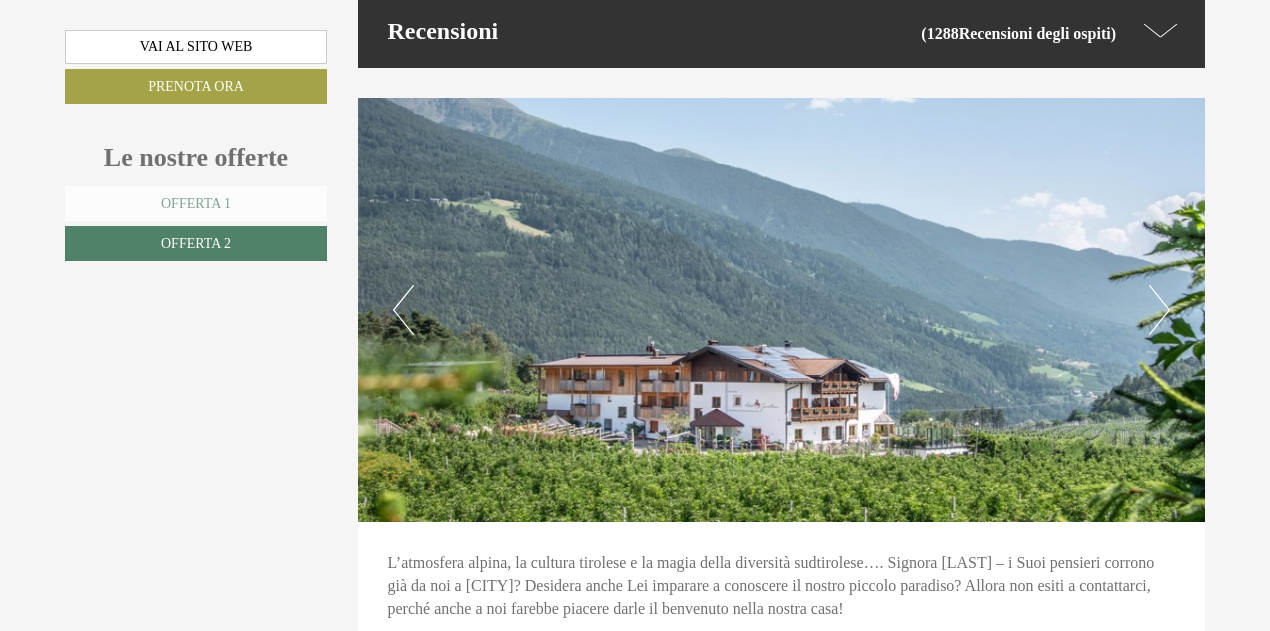 scroll, scrollTop: 4527, scrollLeft: 0, axis: vertical 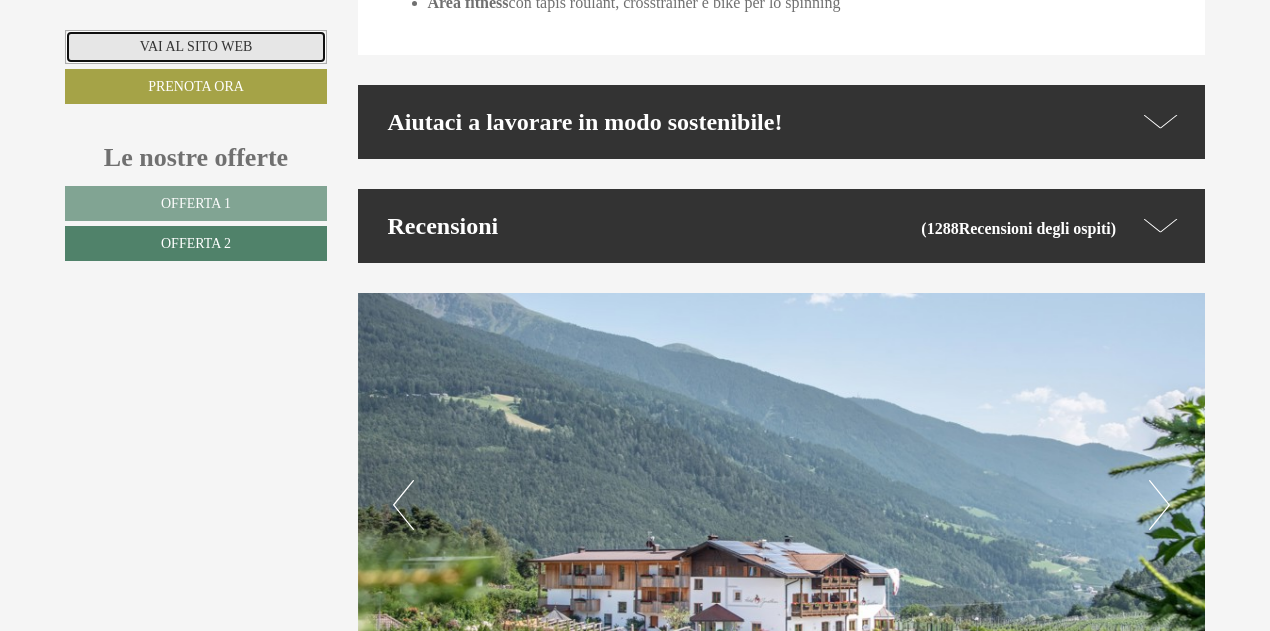 click on "Vai al sito web" at bounding box center (196, 47) 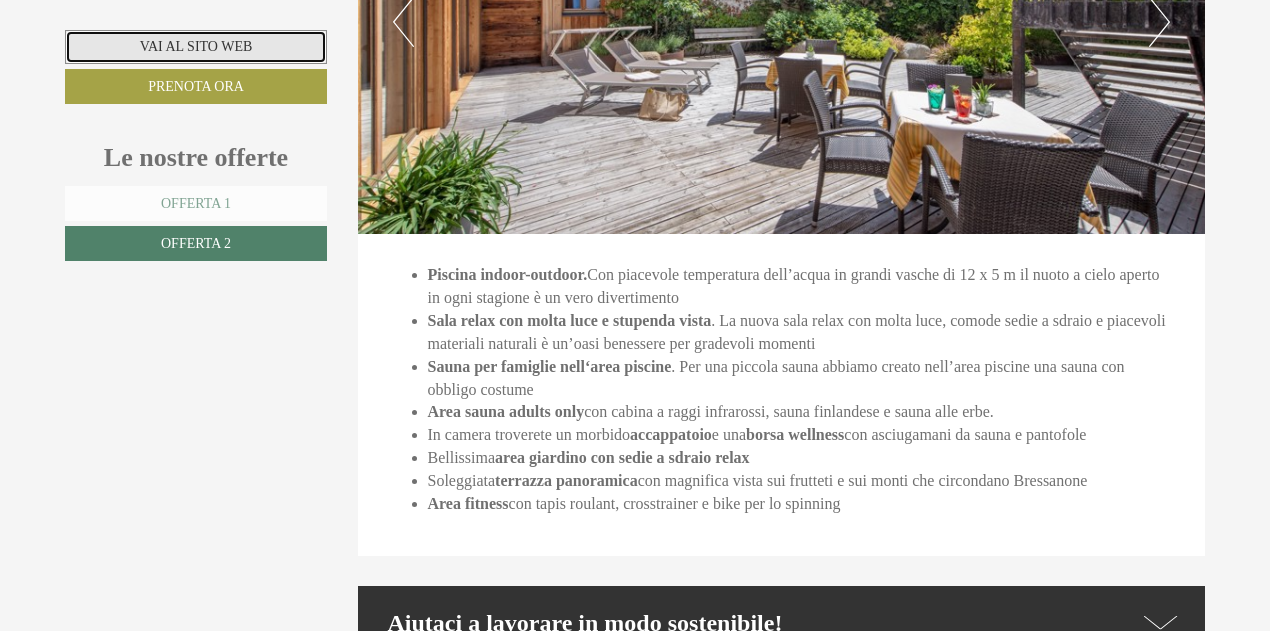 scroll, scrollTop: 3927, scrollLeft: 0, axis: vertical 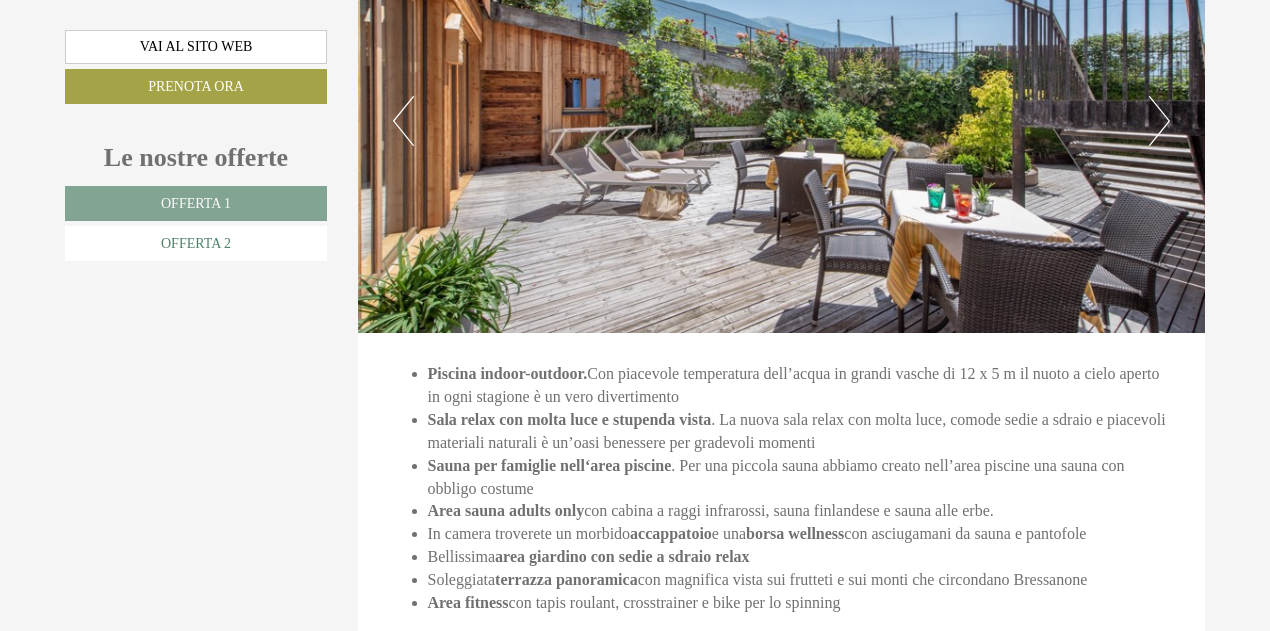 click on "Offerta 2" at bounding box center (196, 243) 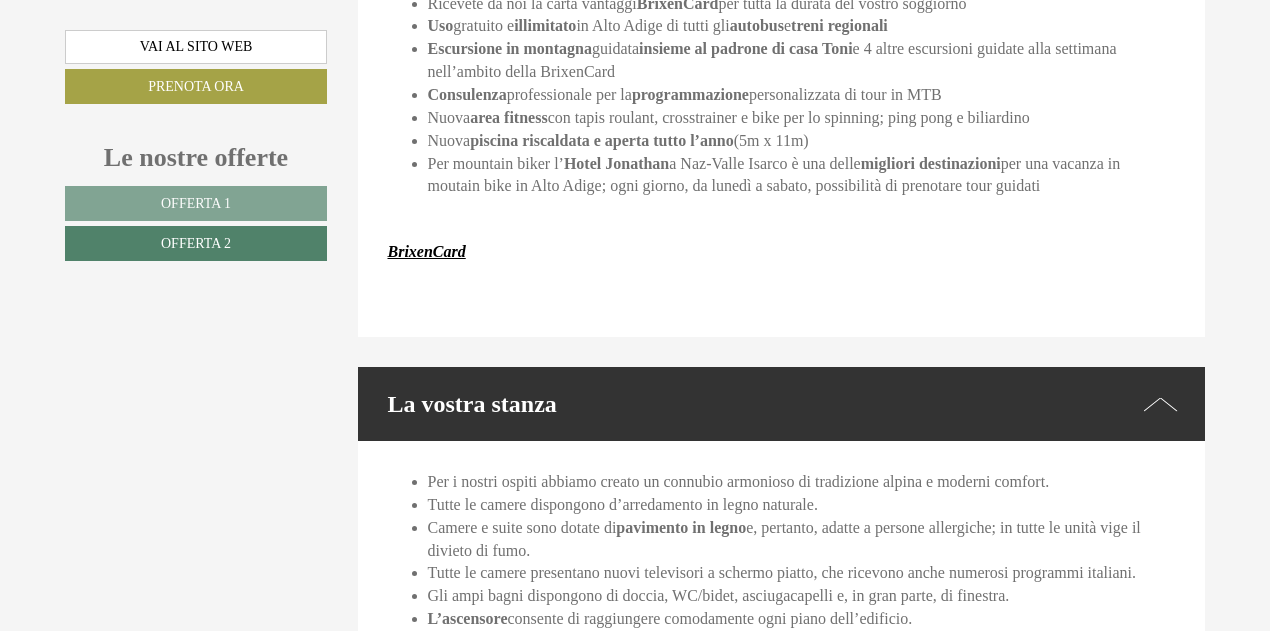 scroll, scrollTop: 2627, scrollLeft: 0, axis: vertical 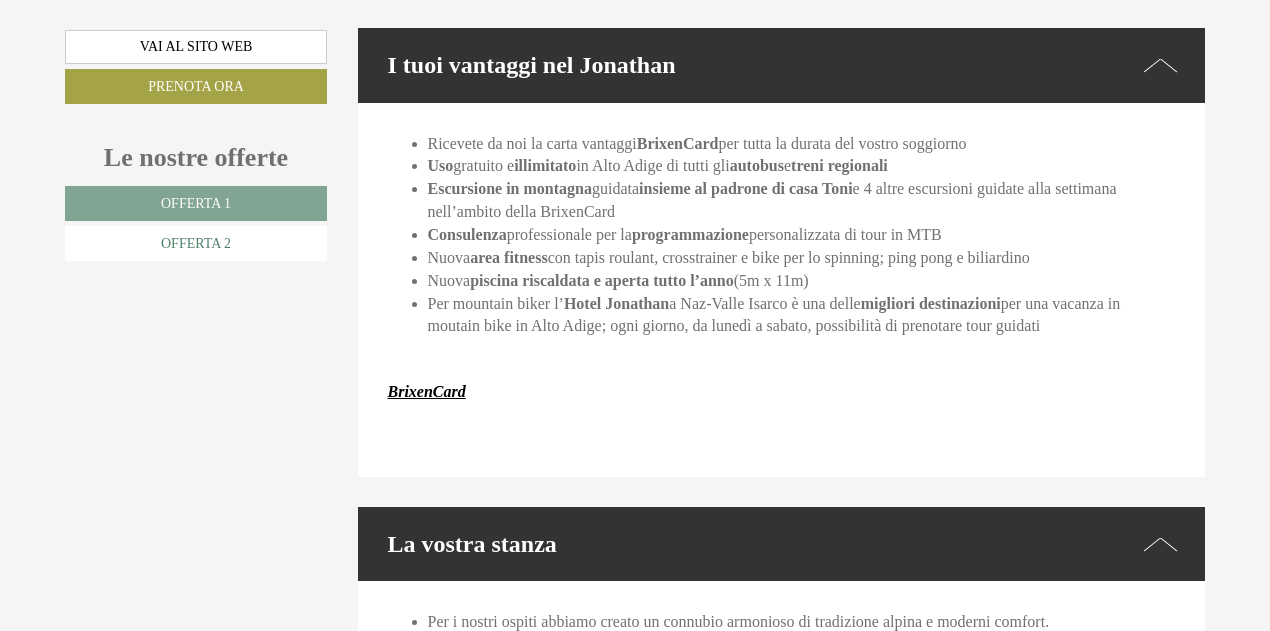 click on "Offerta 2" at bounding box center [196, 243] 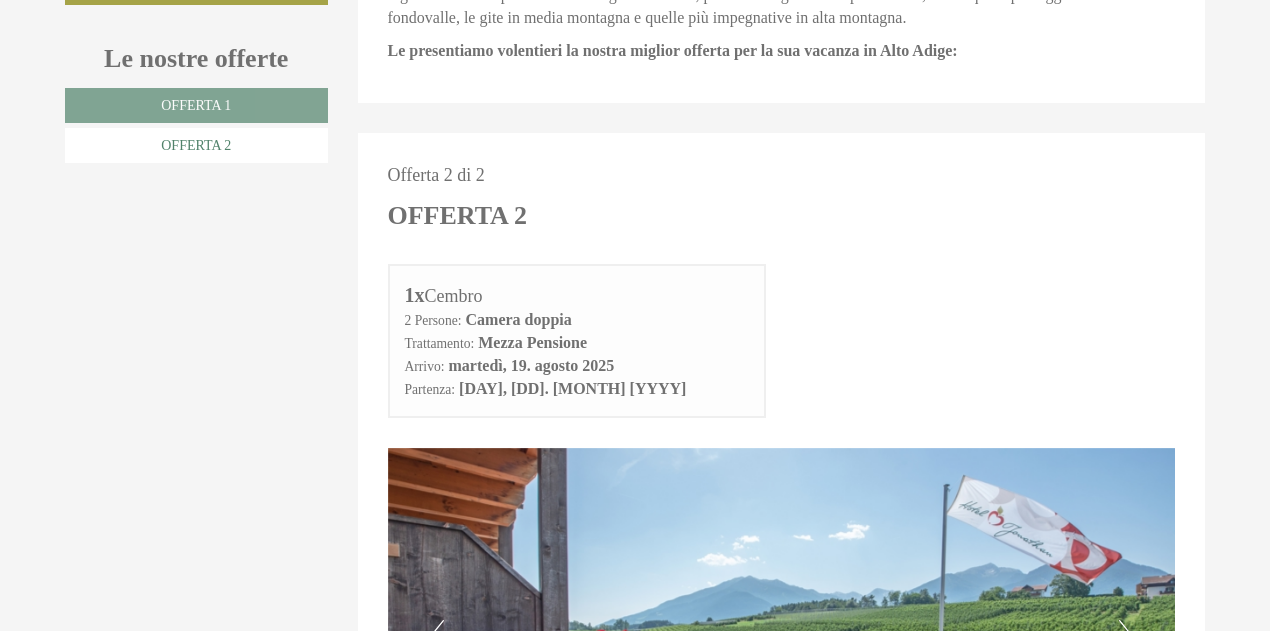 scroll, scrollTop: 527, scrollLeft: 0, axis: vertical 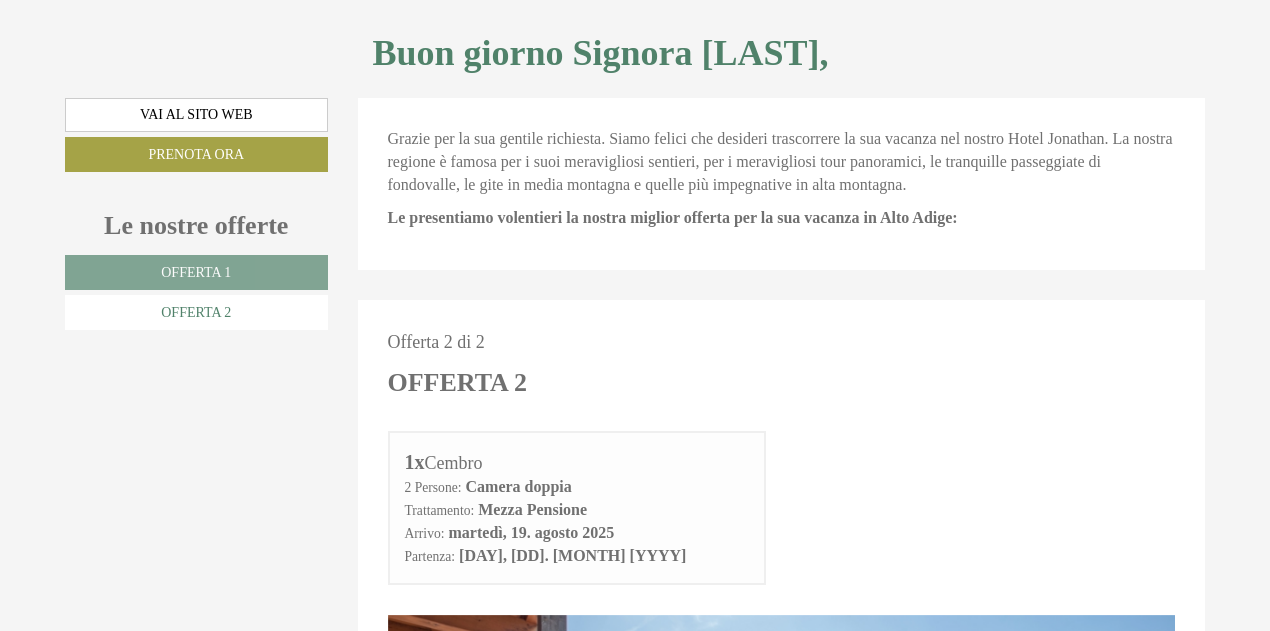 click on "Offerta 2" at bounding box center (196, 312) 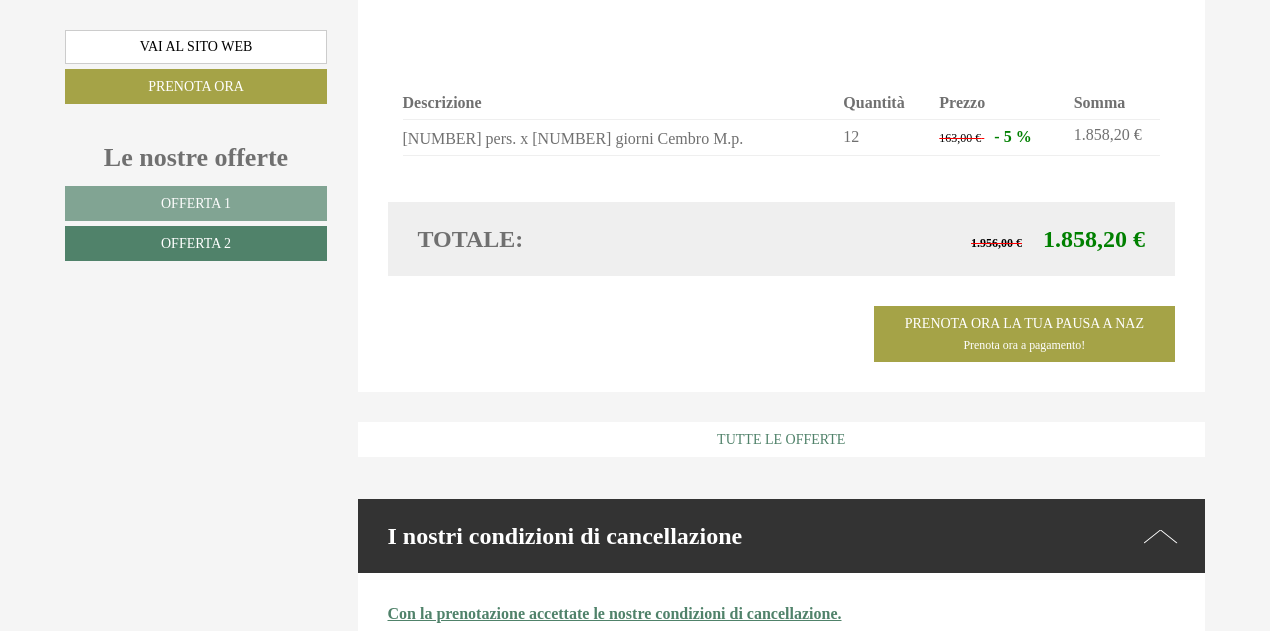 scroll, scrollTop: 1827, scrollLeft: 0, axis: vertical 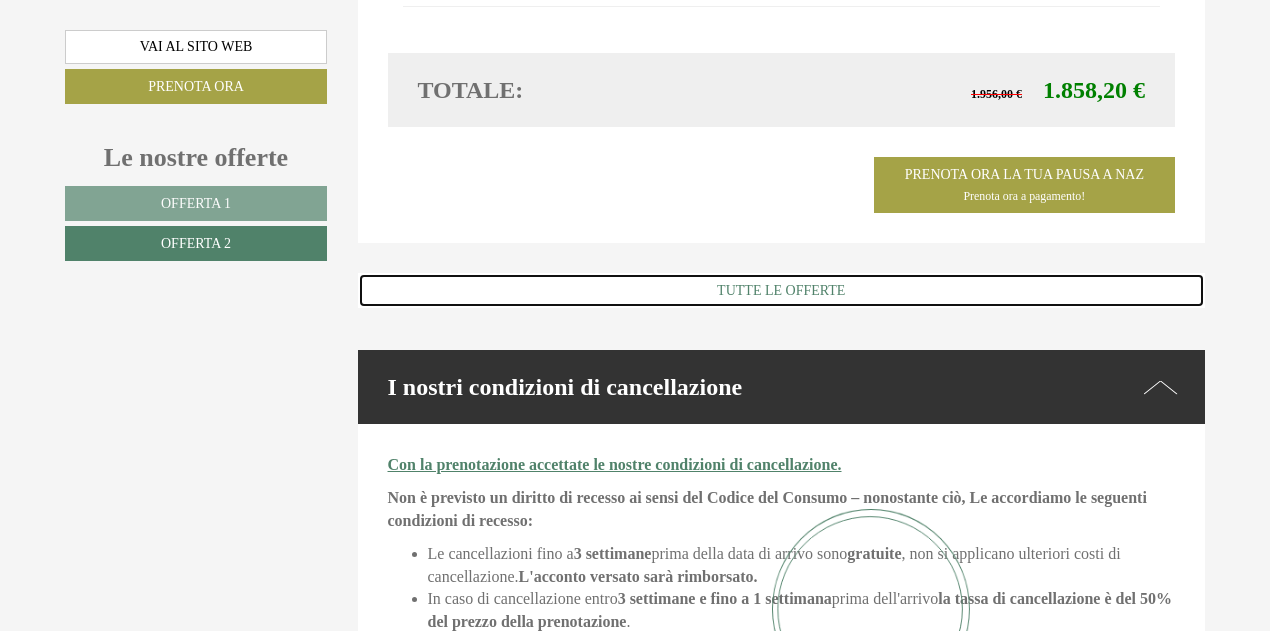 click on "TUTTE LE OFFERTE" at bounding box center (782, 290) 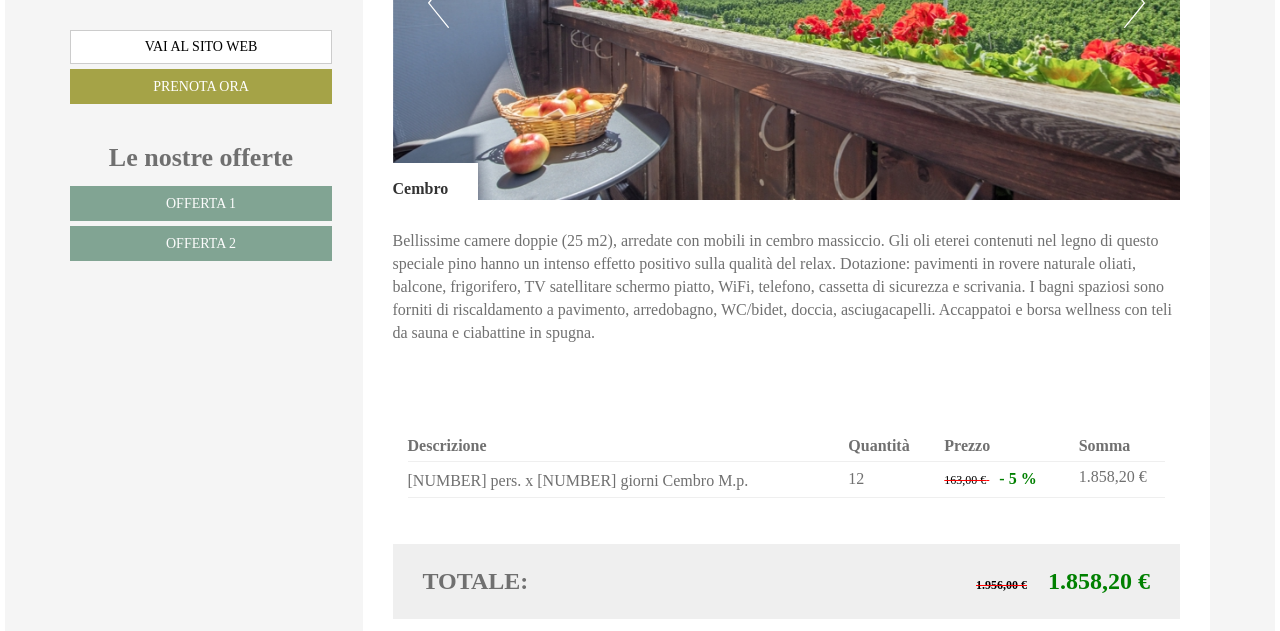 scroll, scrollTop: 2827, scrollLeft: 0, axis: vertical 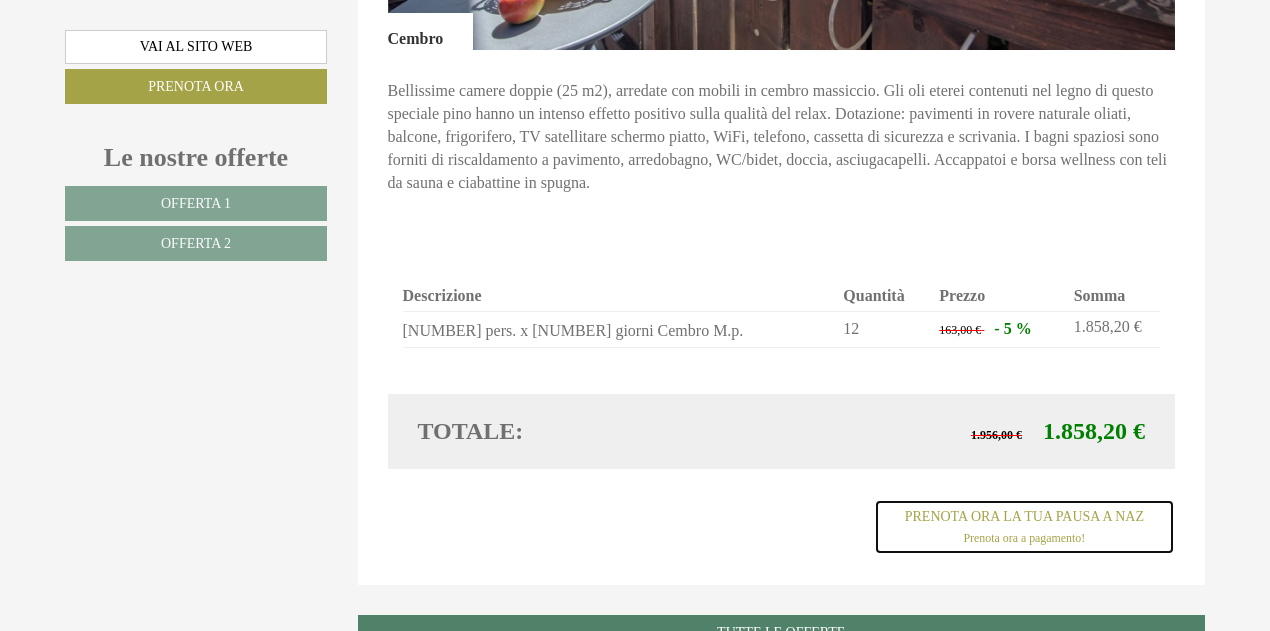 click on "Prenota ora la tua pausa a Naz Prenota ora a pagamento!" at bounding box center (1024, 527) 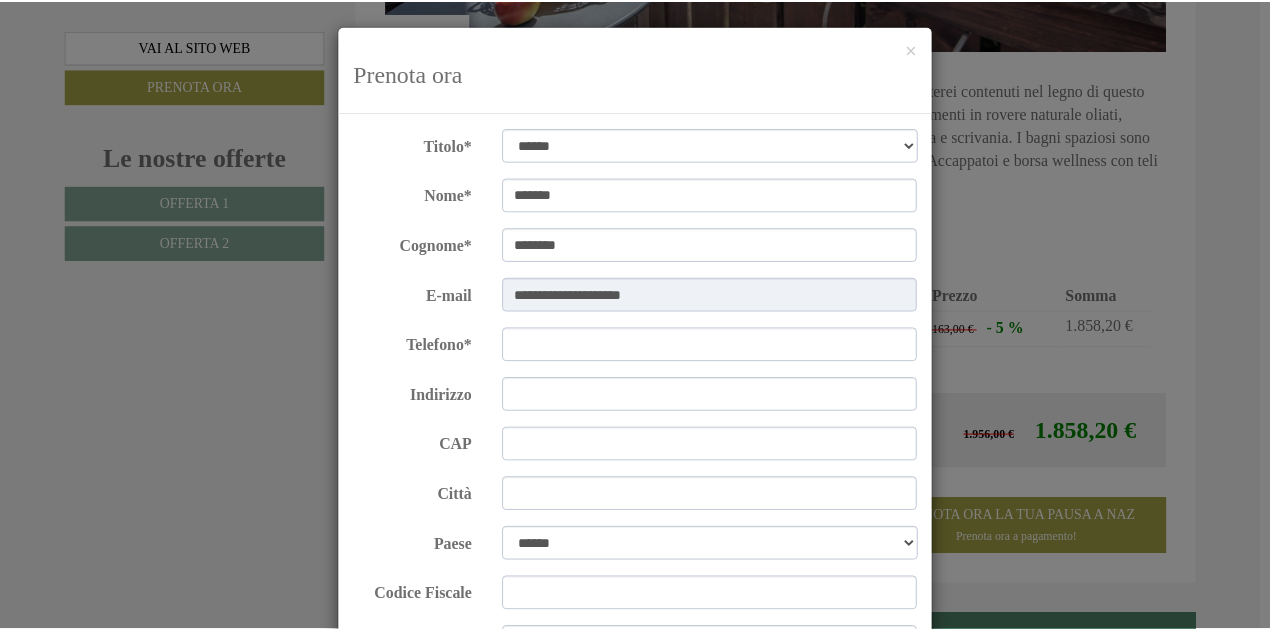 scroll, scrollTop: 0, scrollLeft: 0, axis: both 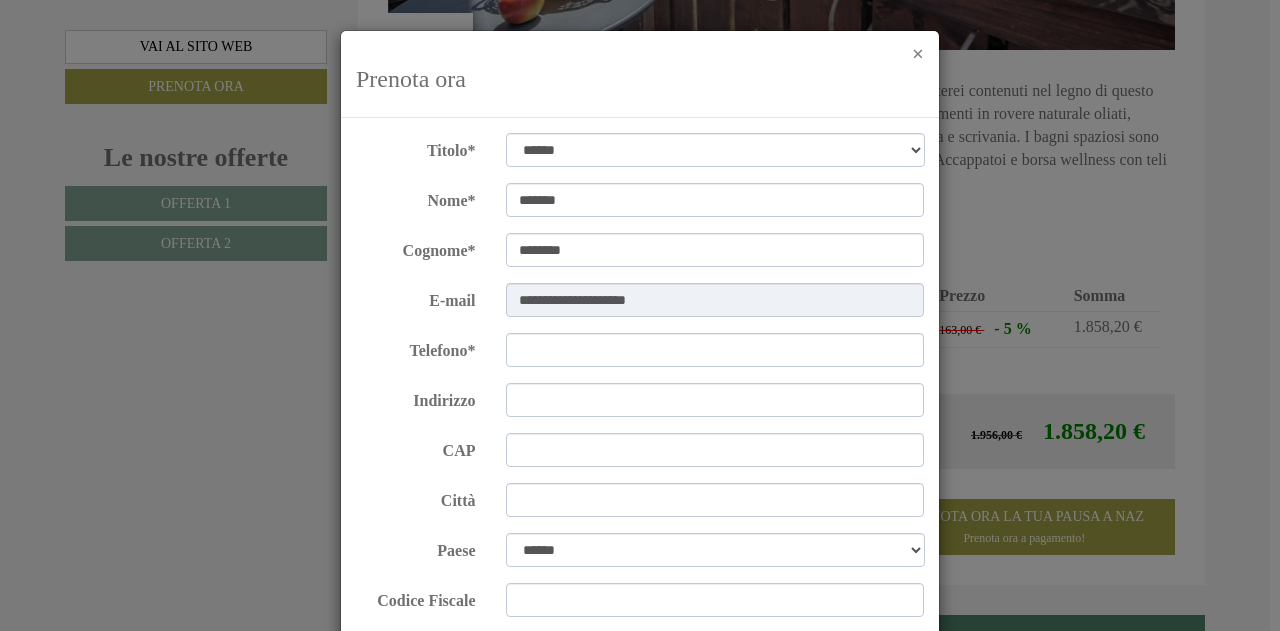 click on "×" at bounding box center (918, 54) 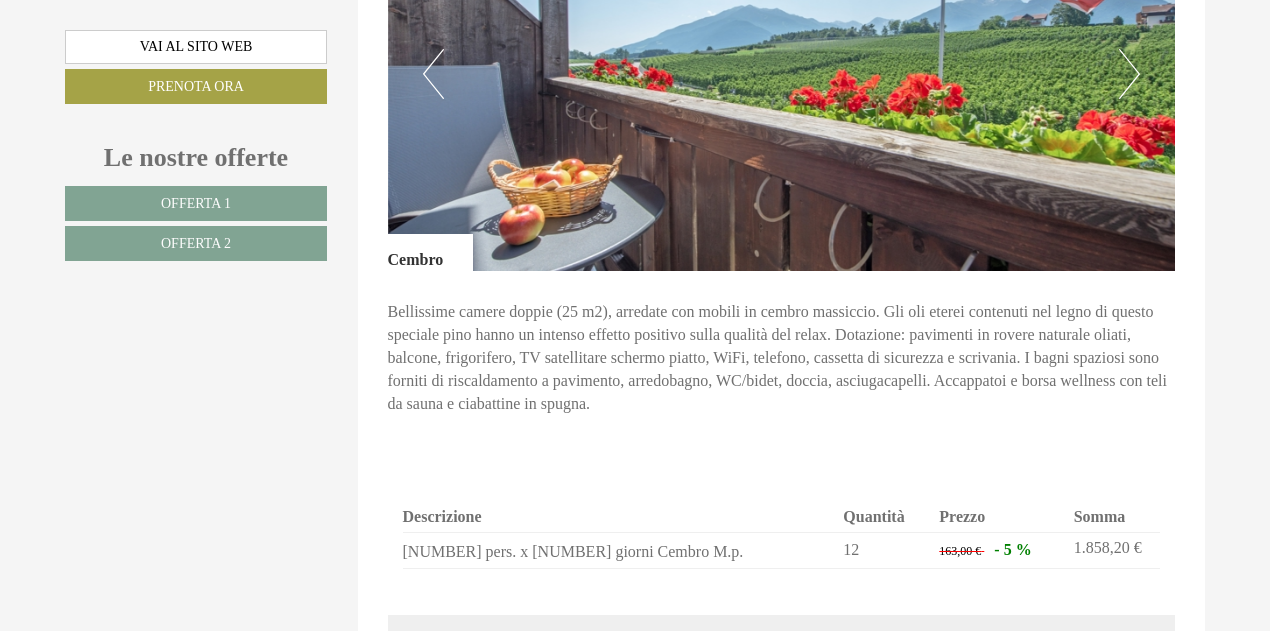 scroll, scrollTop: 2427, scrollLeft: 0, axis: vertical 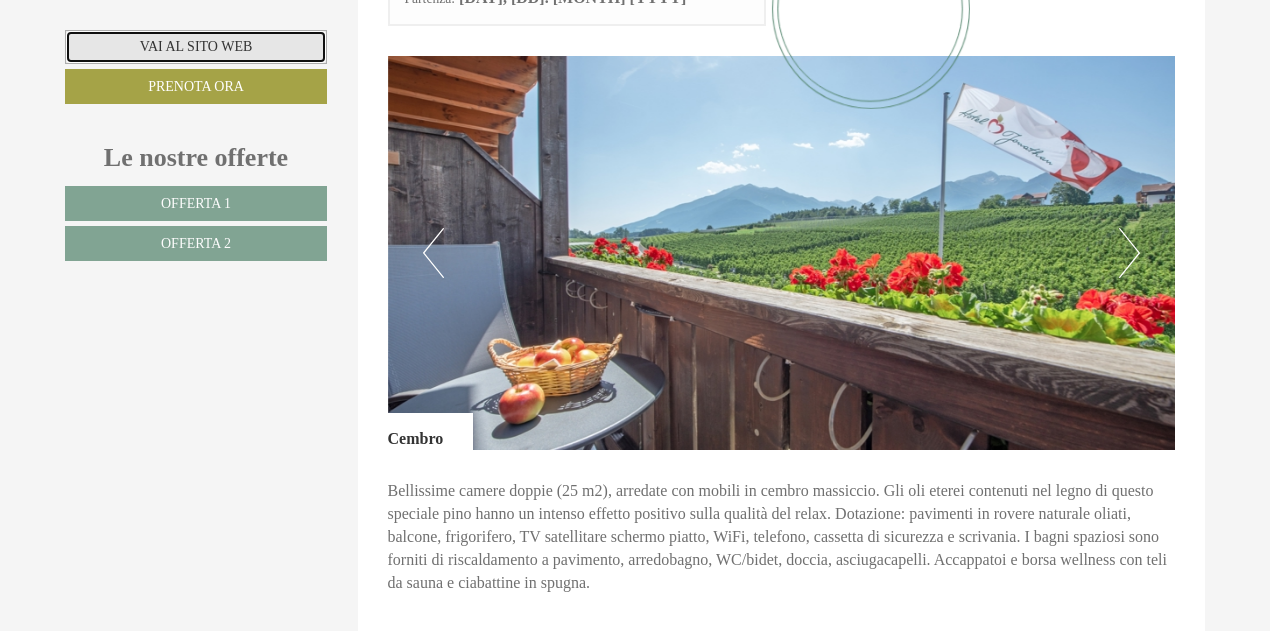 click on "Vai al sito web" at bounding box center (196, 47) 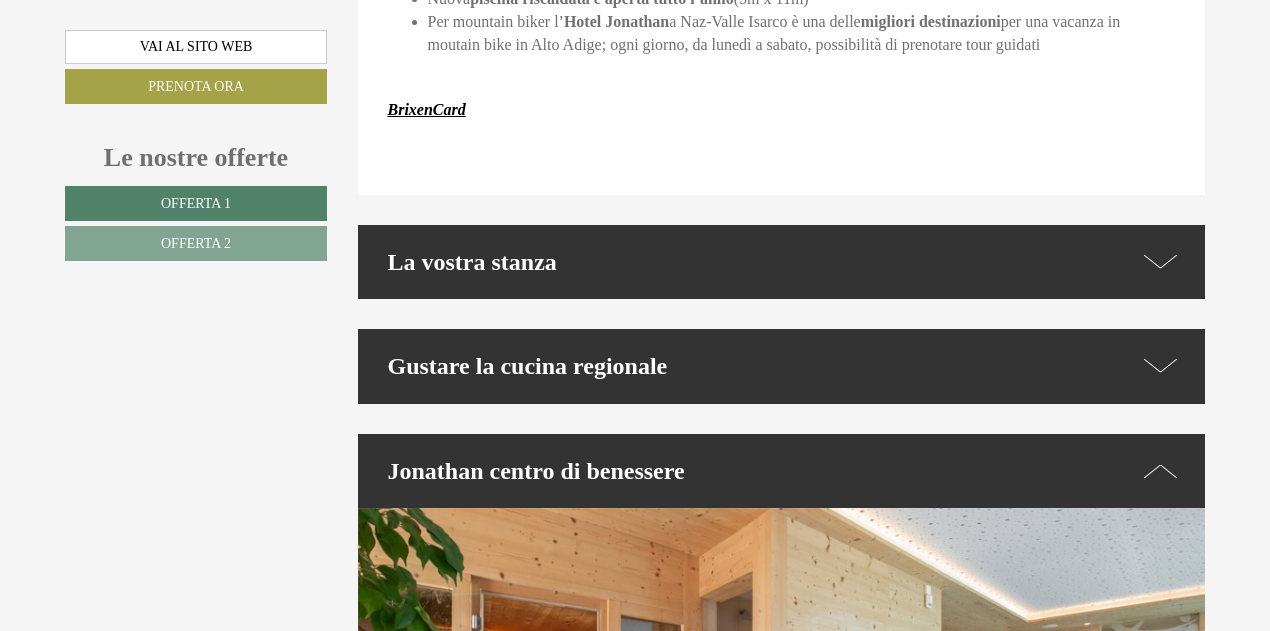 scroll, scrollTop: 4200, scrollLeft: 0, axis: vertical 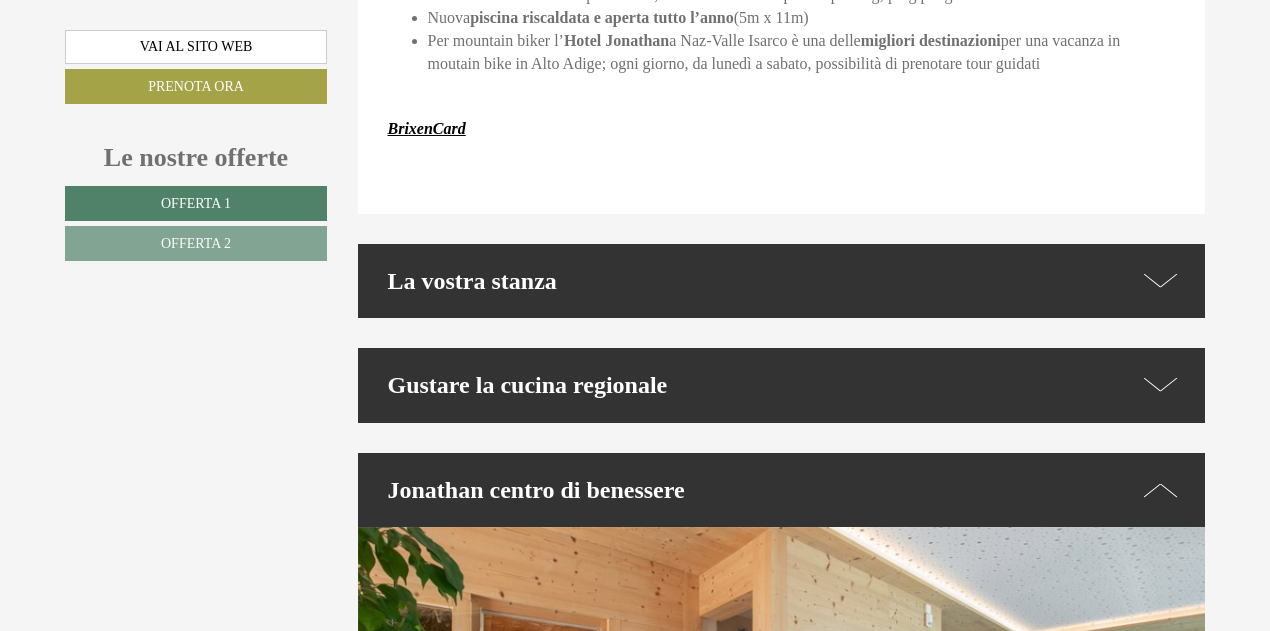 click at bounding box center (1161, 281) 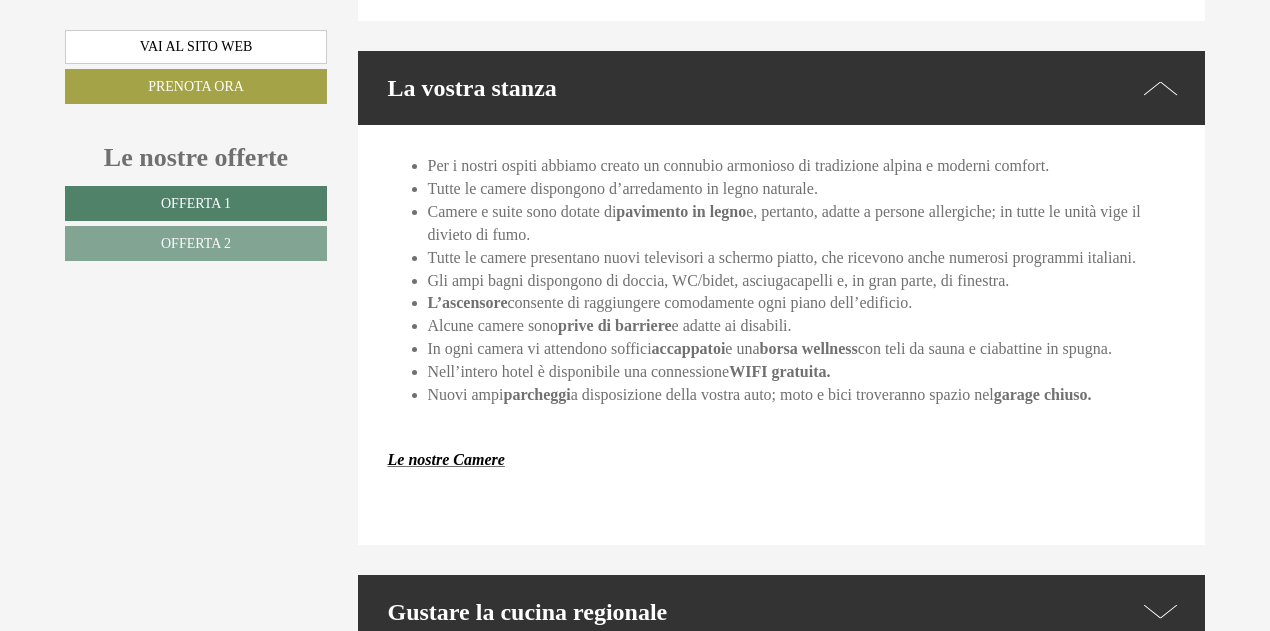 scroll, scrollTop: 4400, scrollLeft: 0, axis: vertical 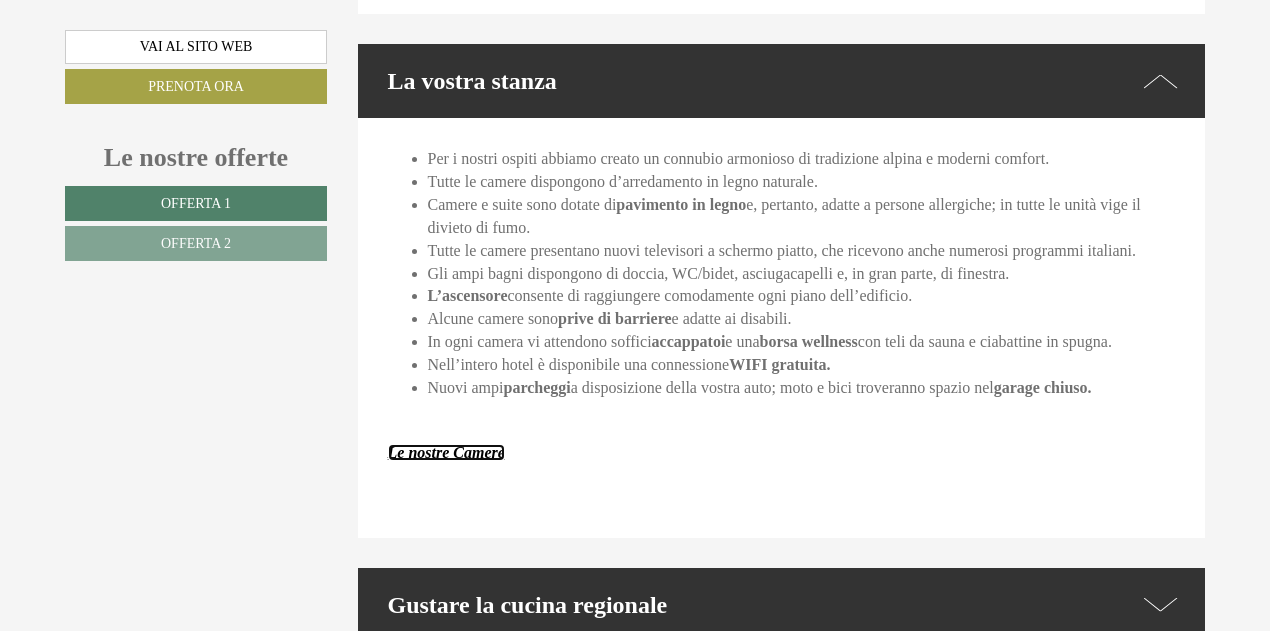 click on "Le nostre Camere" at bounding box center (446, 452) 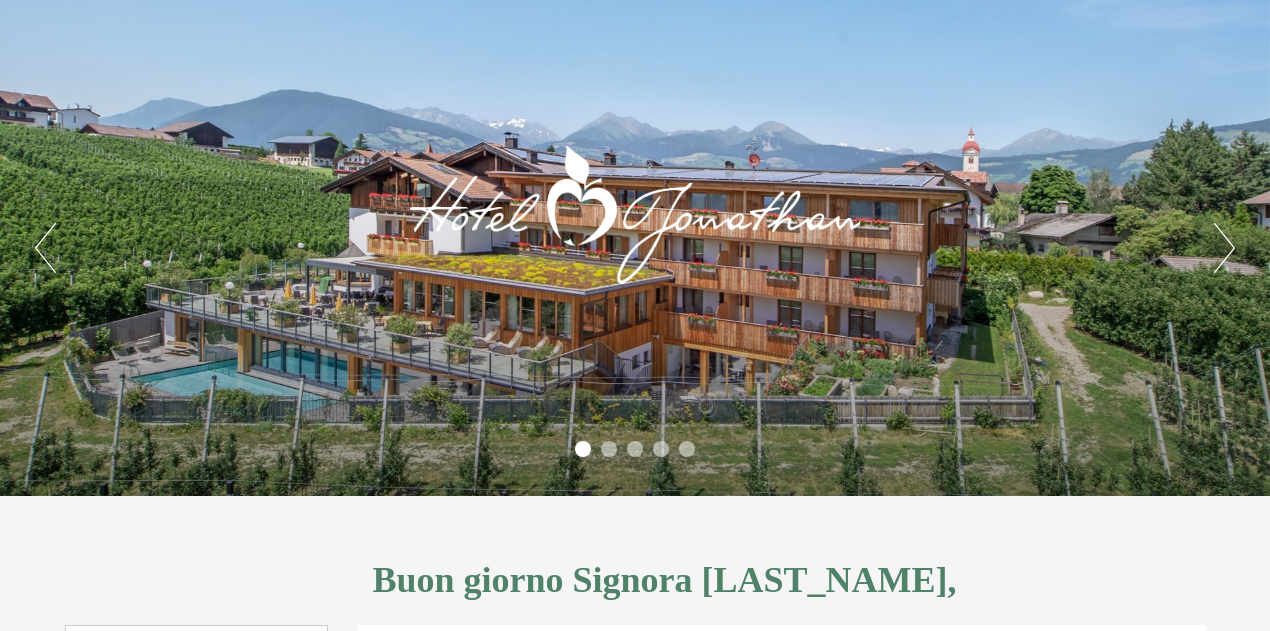 scroll, scrollTop: 0, scrollLeft: 0, axis: both 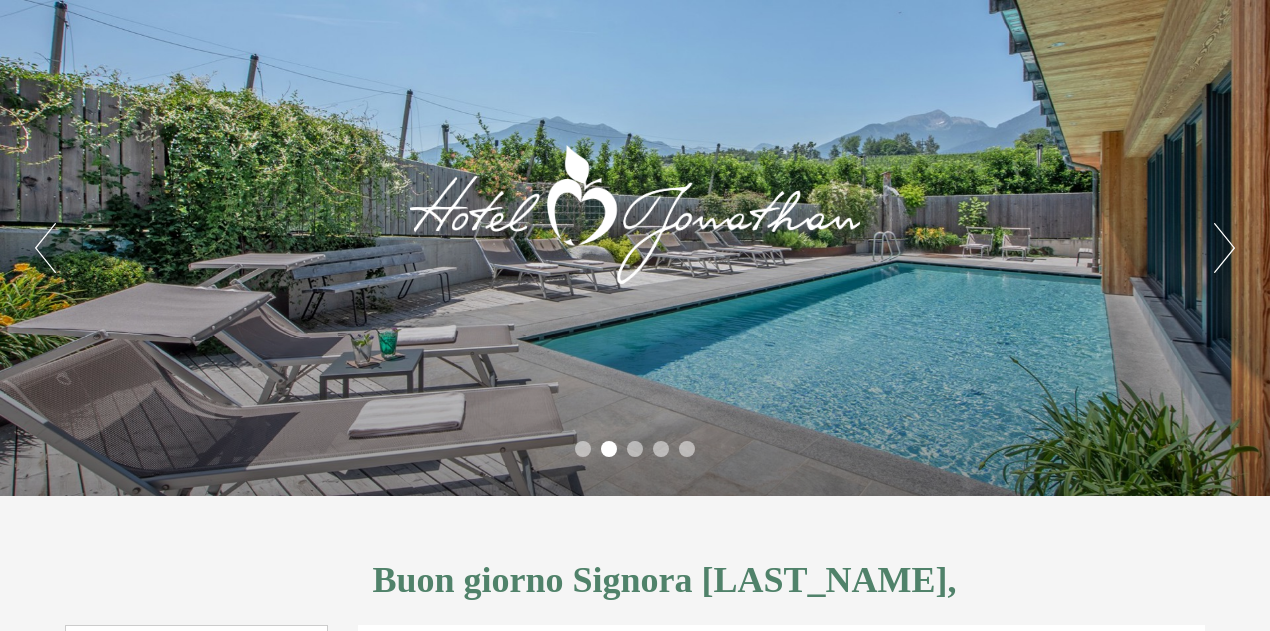 click on "Next" at bounding box center [1224, 248] 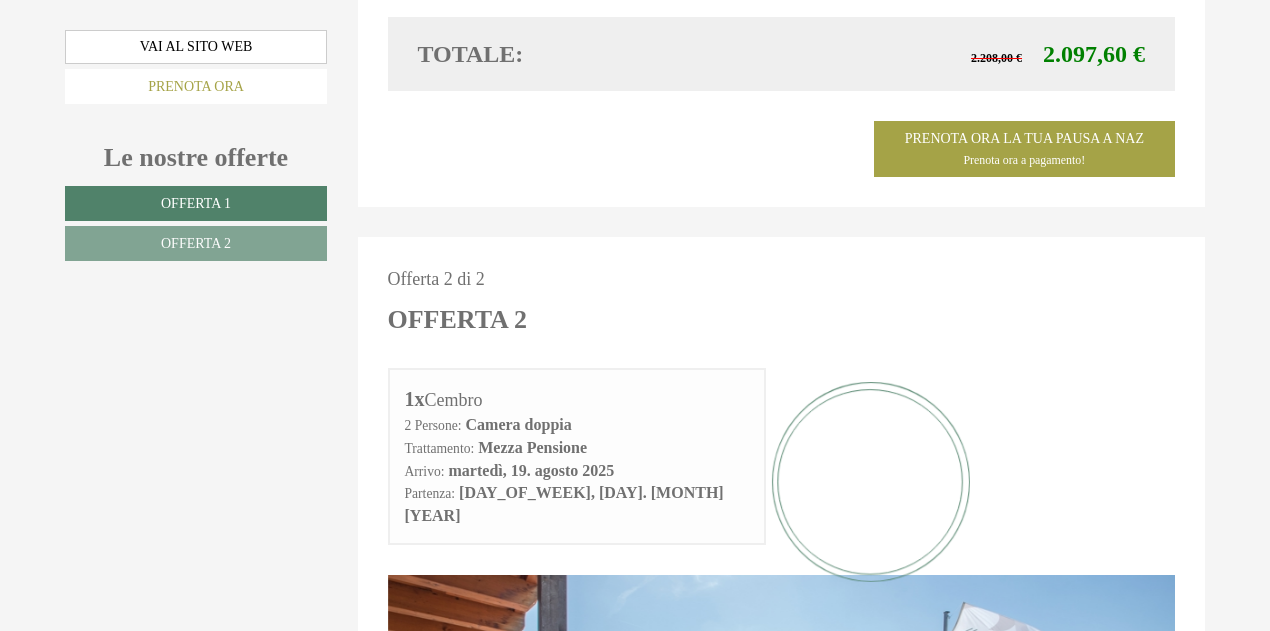 scroll, scrollTop: 1900, scrollLeft: 0, axis: vertical 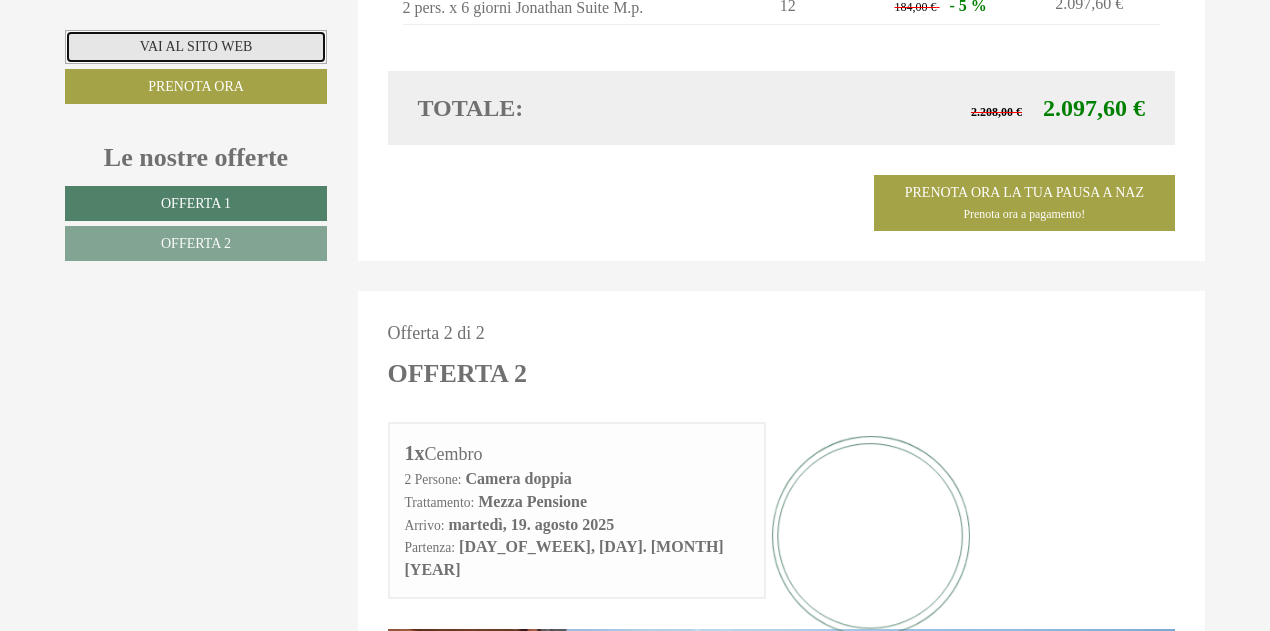 click on "Vai al sito web" at bounding box center [196, 47] 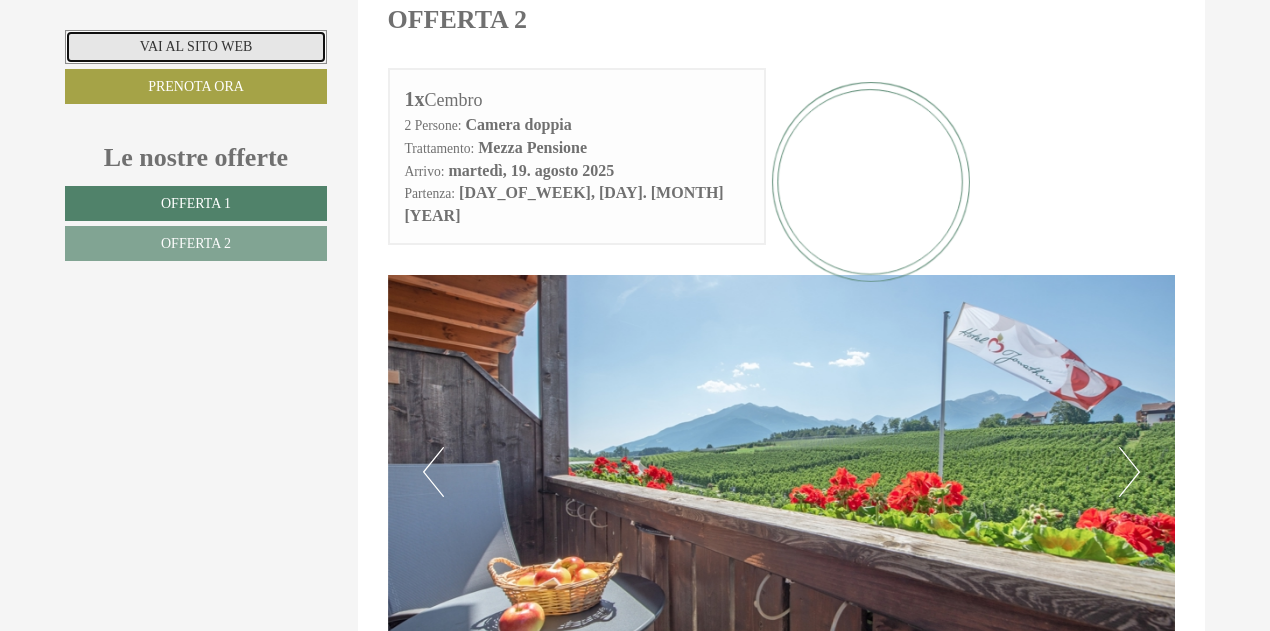 scroll, scrollTop: 2400, scrollLeft: 0, axis: vertical 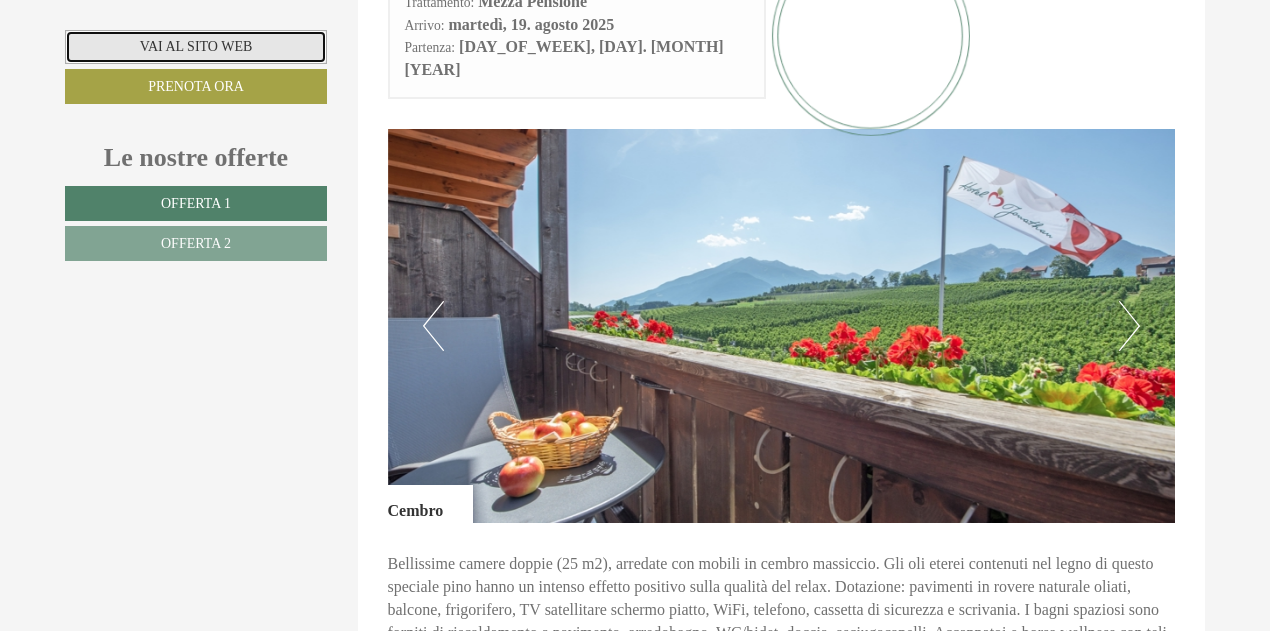 click on "Vai al sito web" at bounding box center [196, 47] 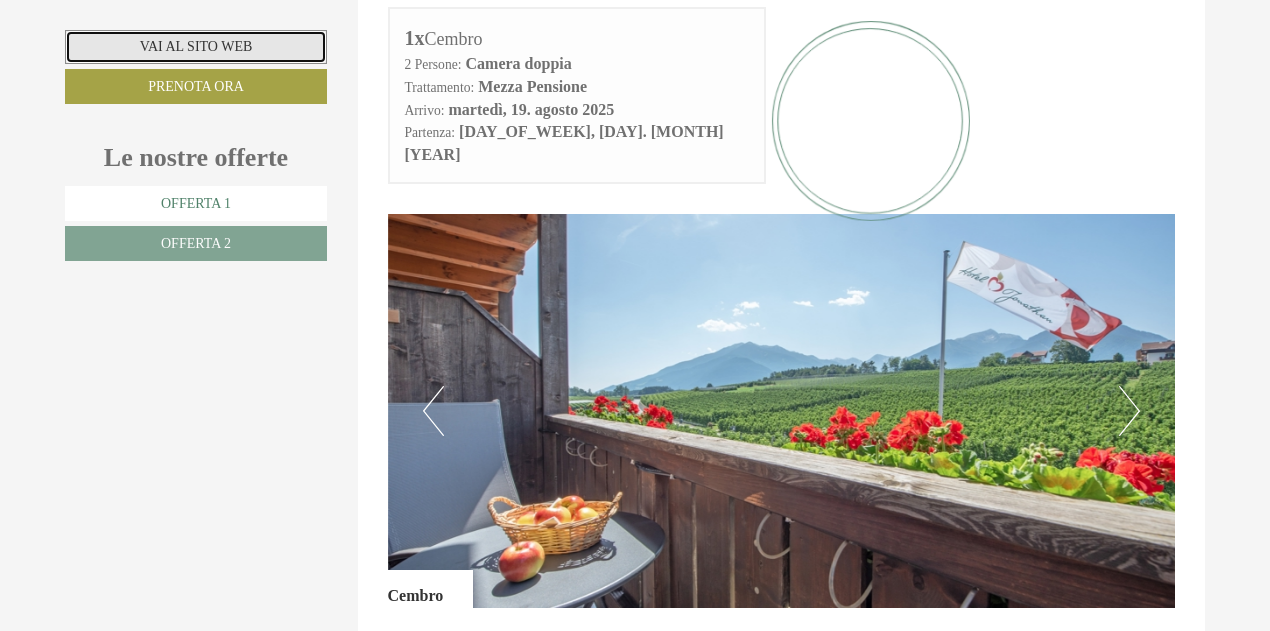 scroll, scrollTop: 2100, scrollLeft: 0, axis: vertical 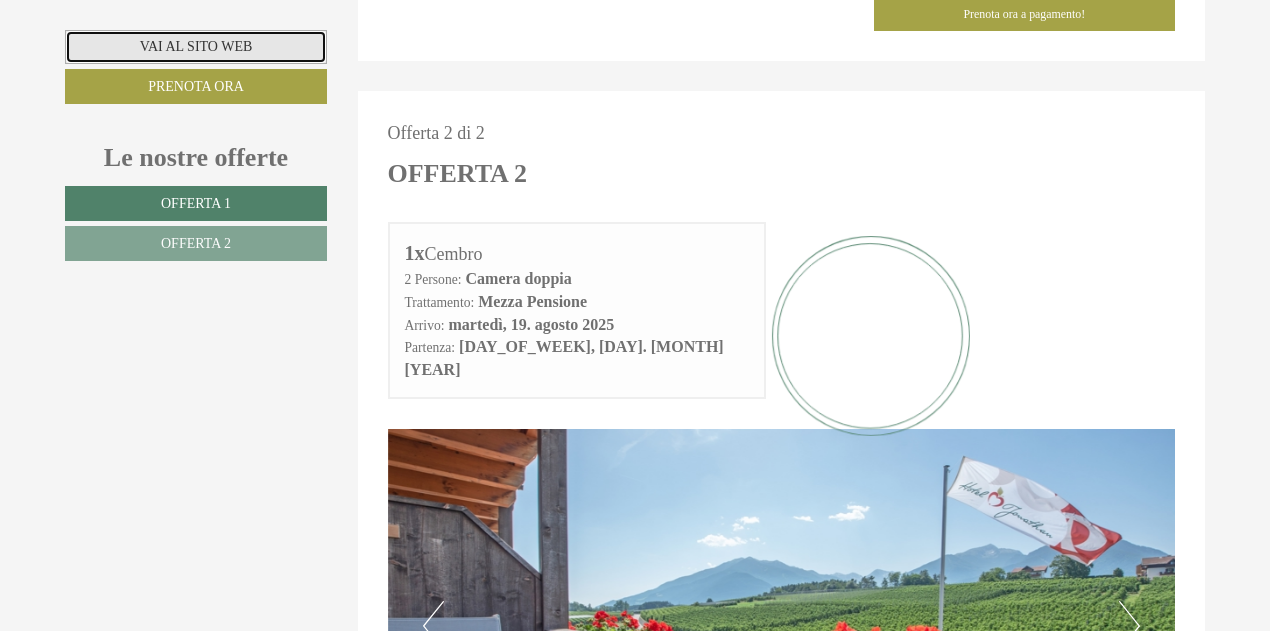 click on "Vai al sito web" at bounding box center [196, 47] 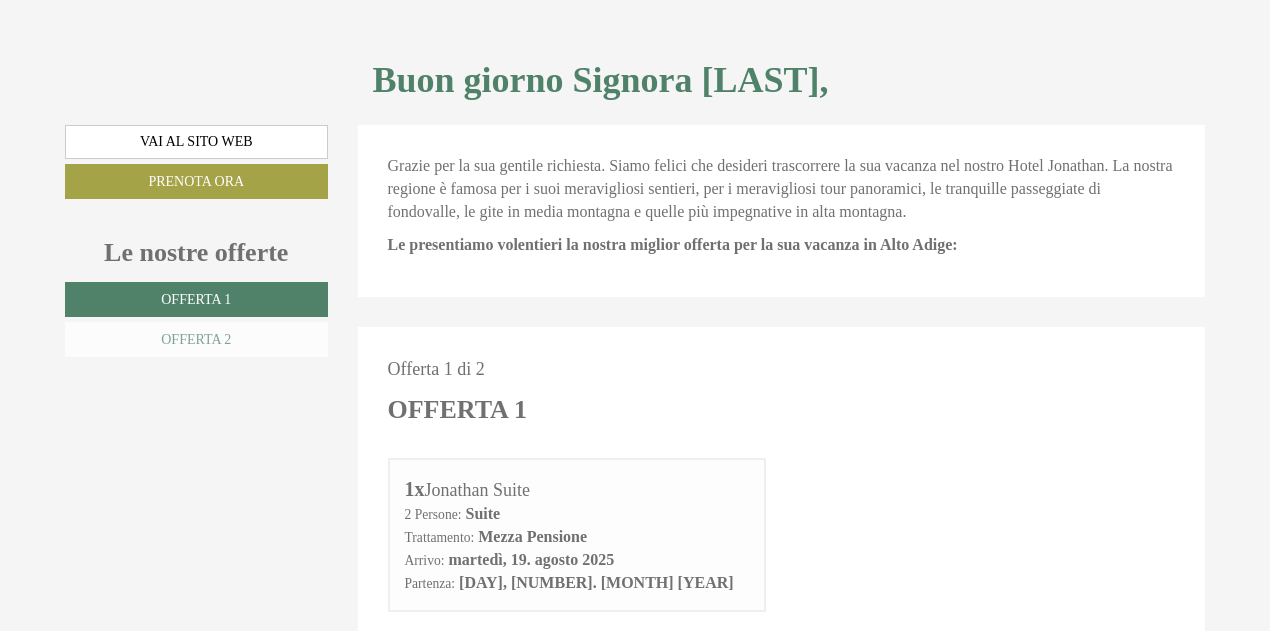 click on "Offerta 2" at bounding box center [196, 339] 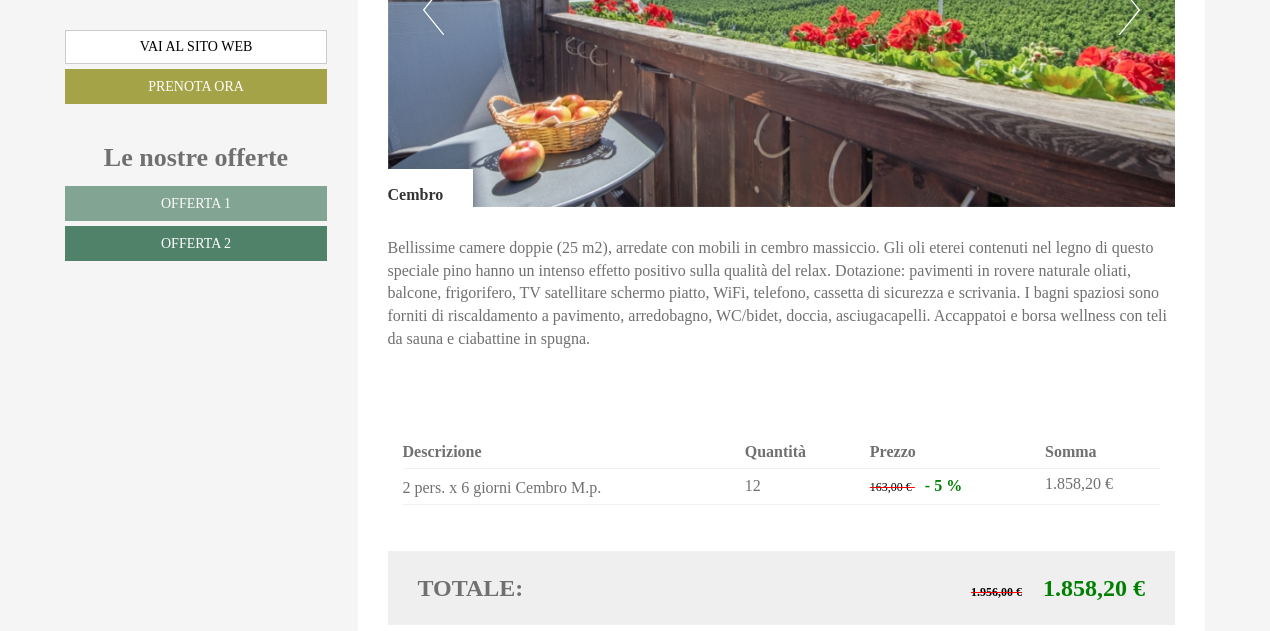 scroll, scrollTop: 1427, scrollLeft: 0, axis: vertical 